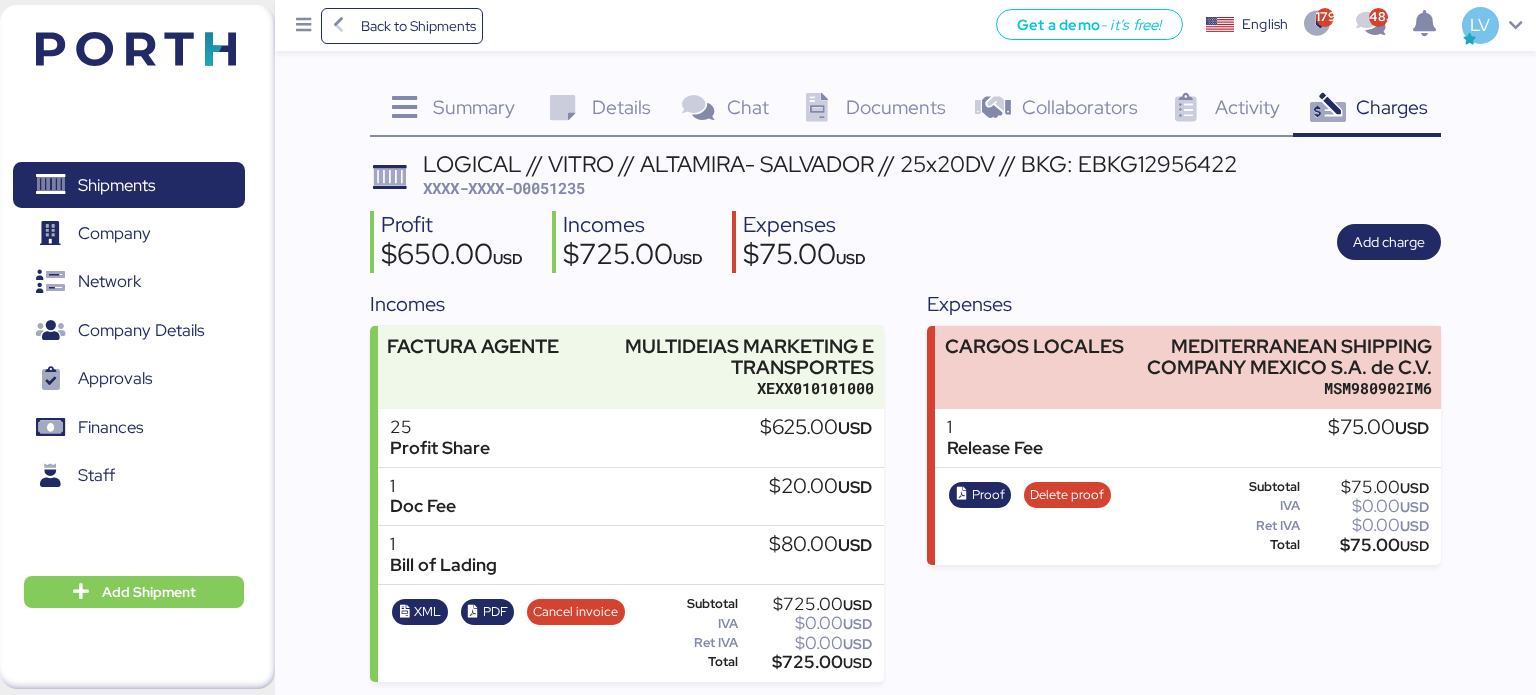 scroll, scrollTop: 0, scrollLeft: 0, axis: both 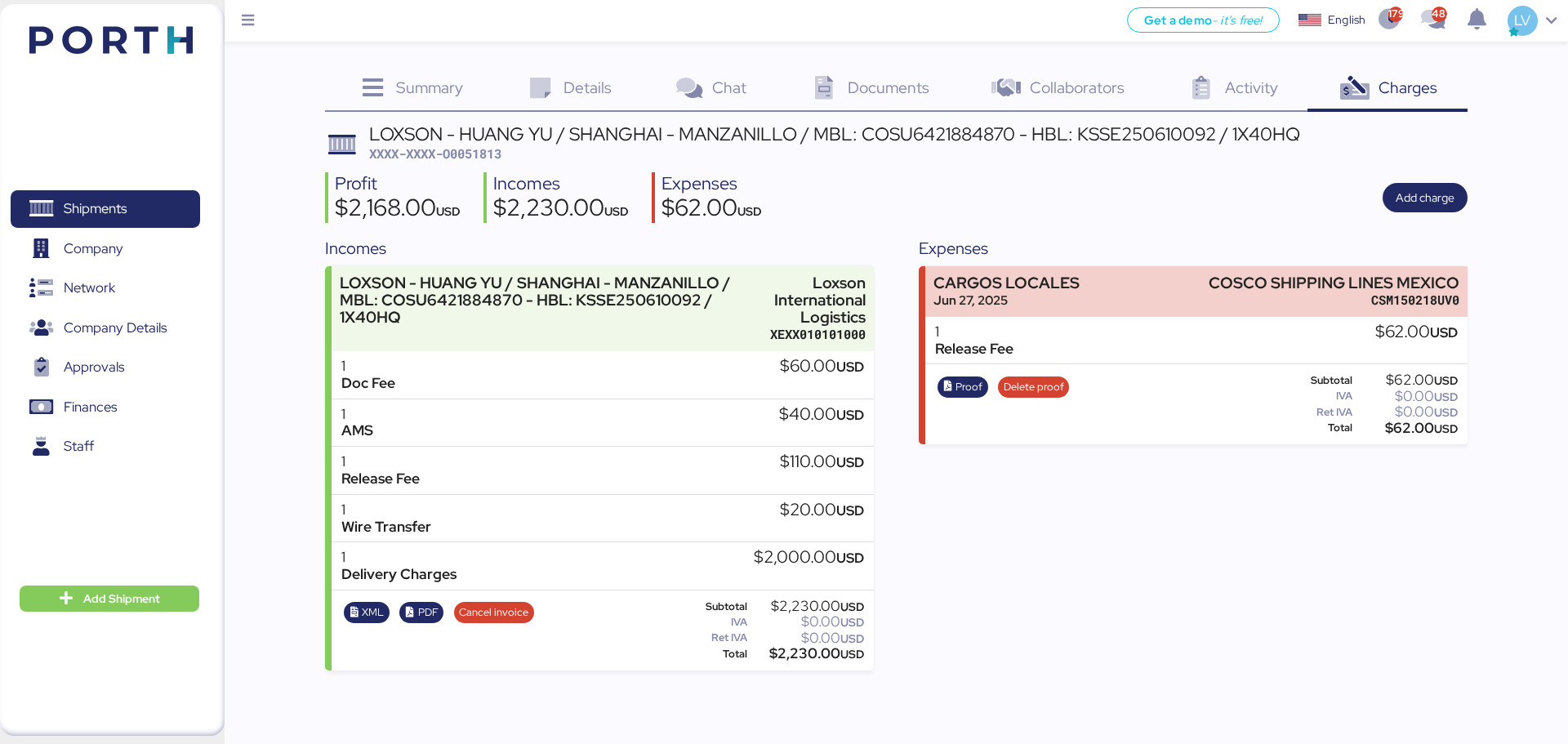 click on "Shipments 0   Company 0   Network 0   Company Details 0   Approvals 0   Finances 0   Staff 0   Add Shipment" at bounding box center [112, 370] 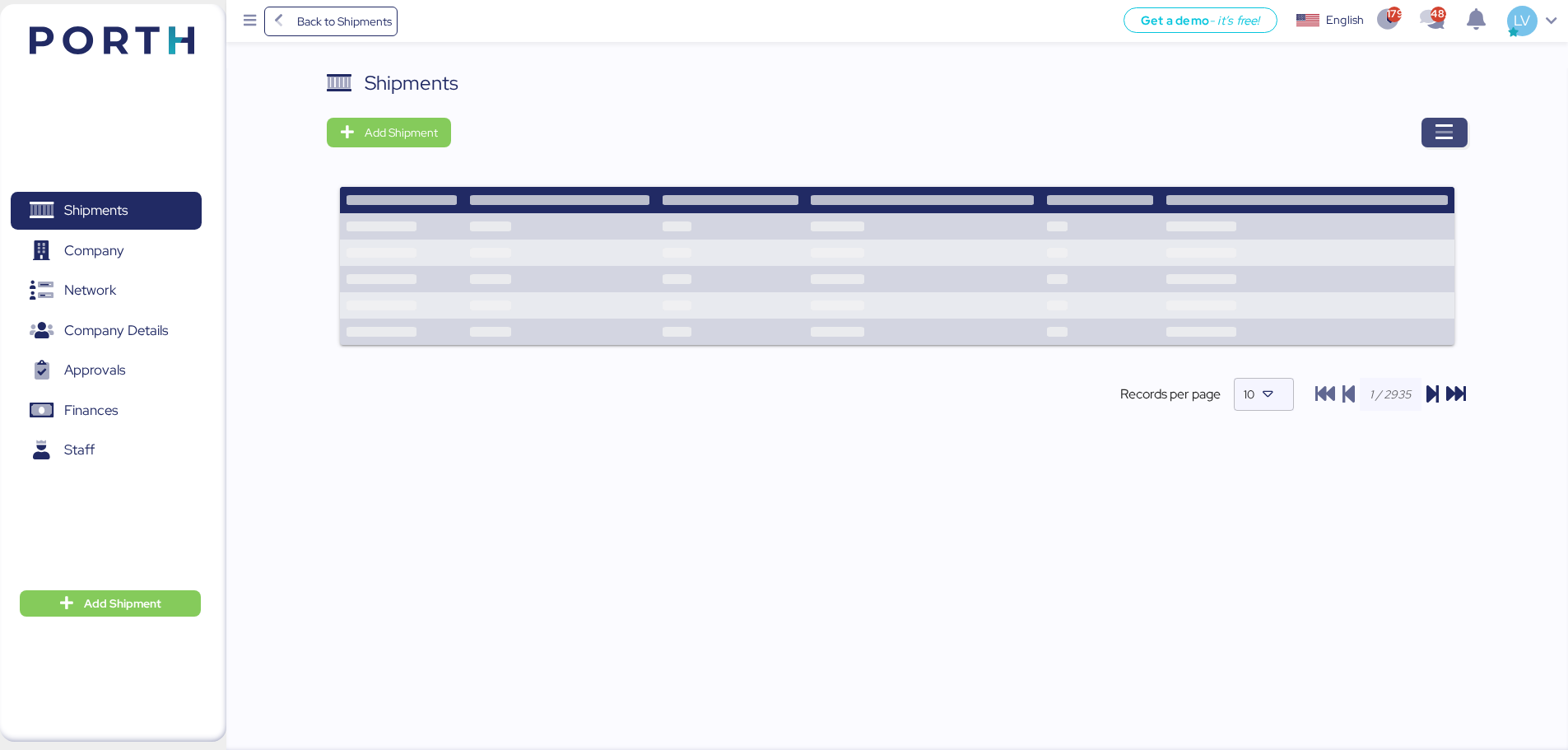 click at bounding box center (1445, 133) 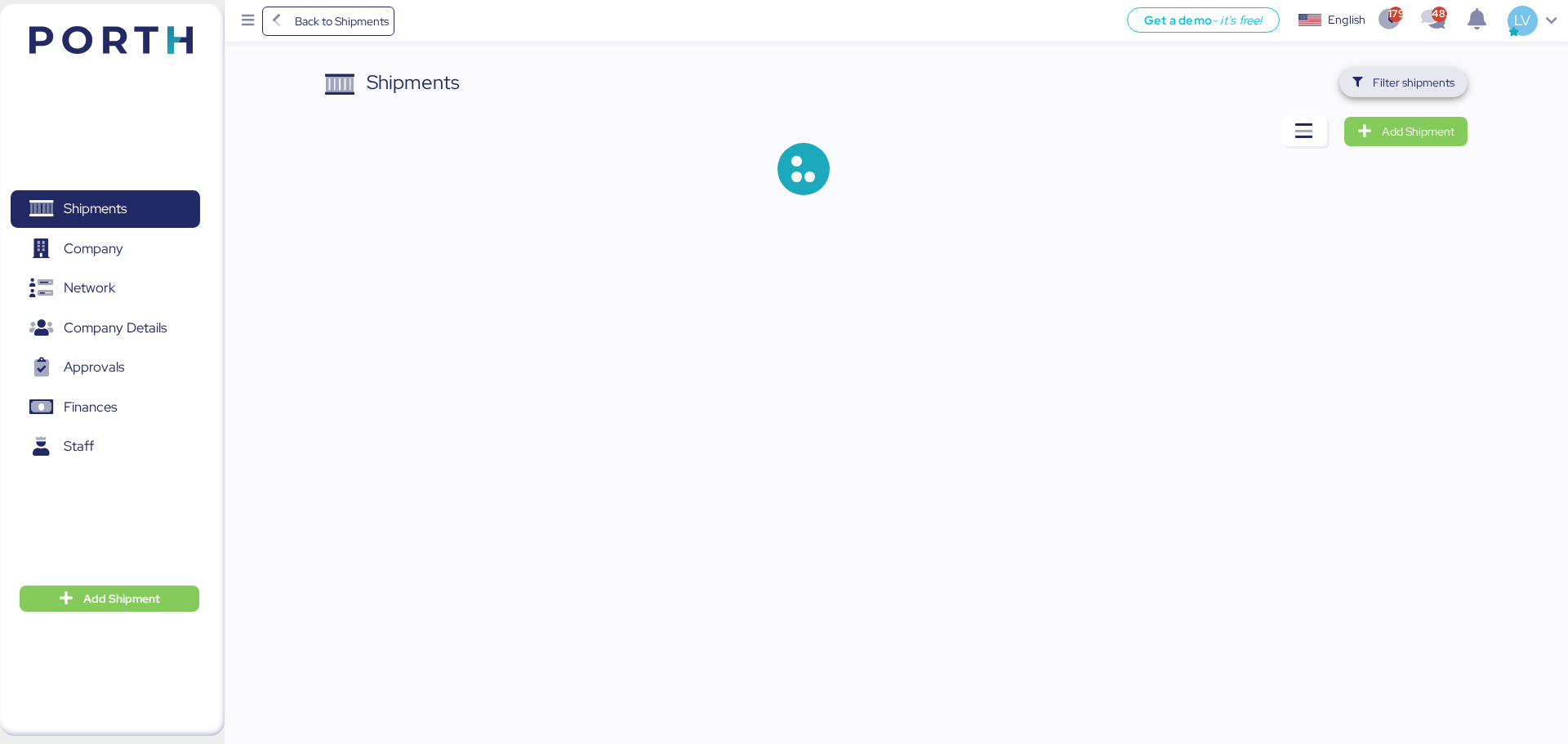 click on "Filter shipments" at bounding box center [1414, 82] 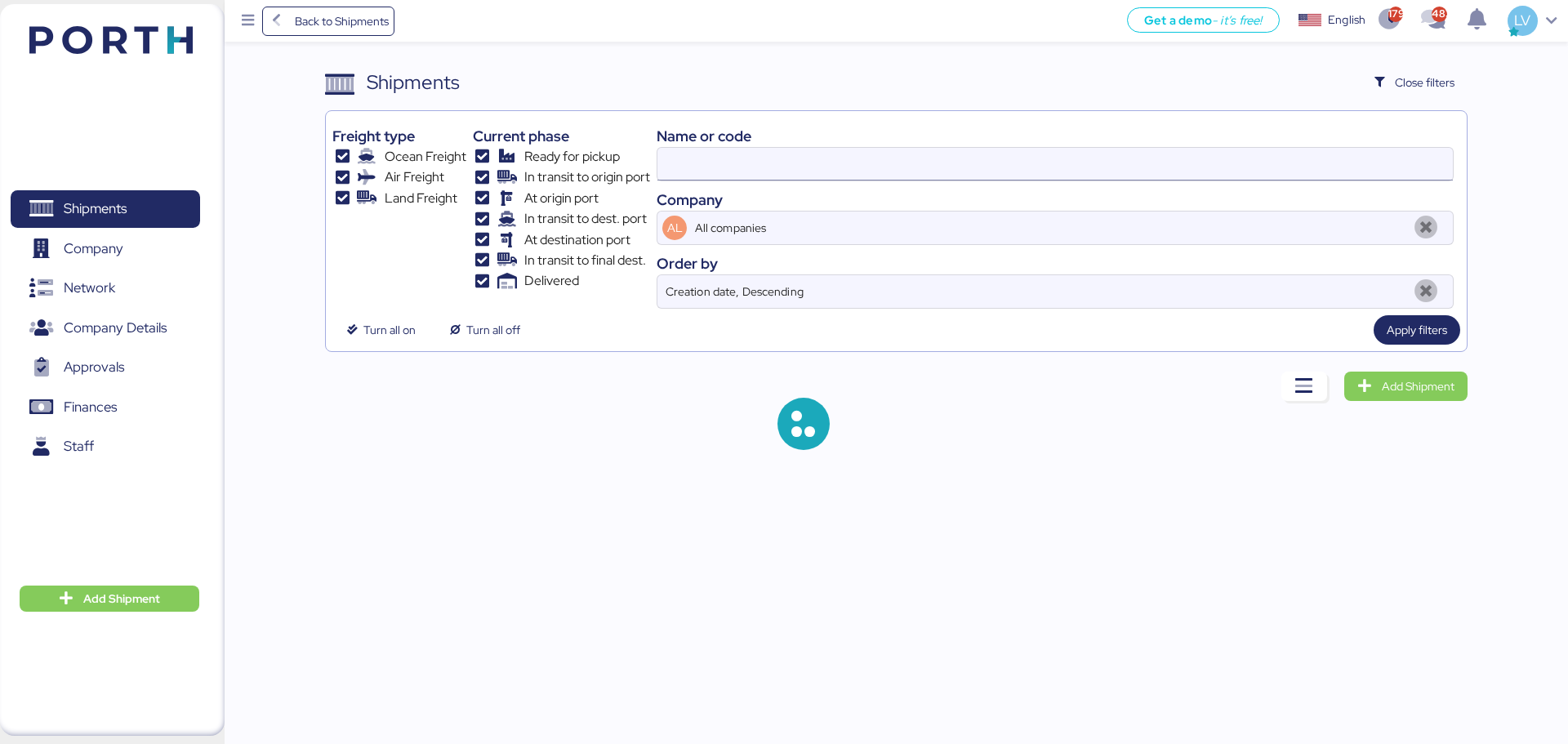 click at bounding box center [1055, 164] 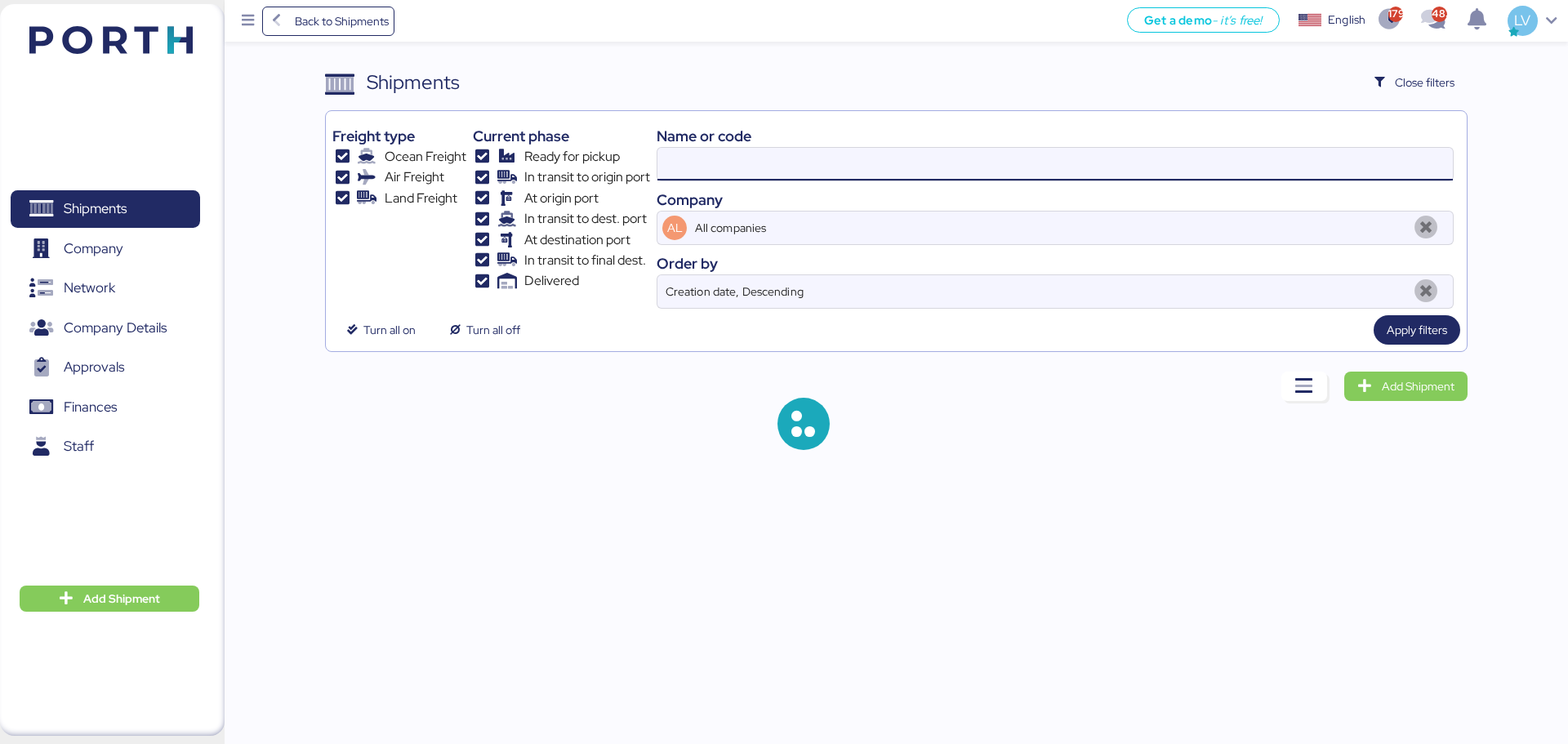 click at bounding box center (1055, 164) 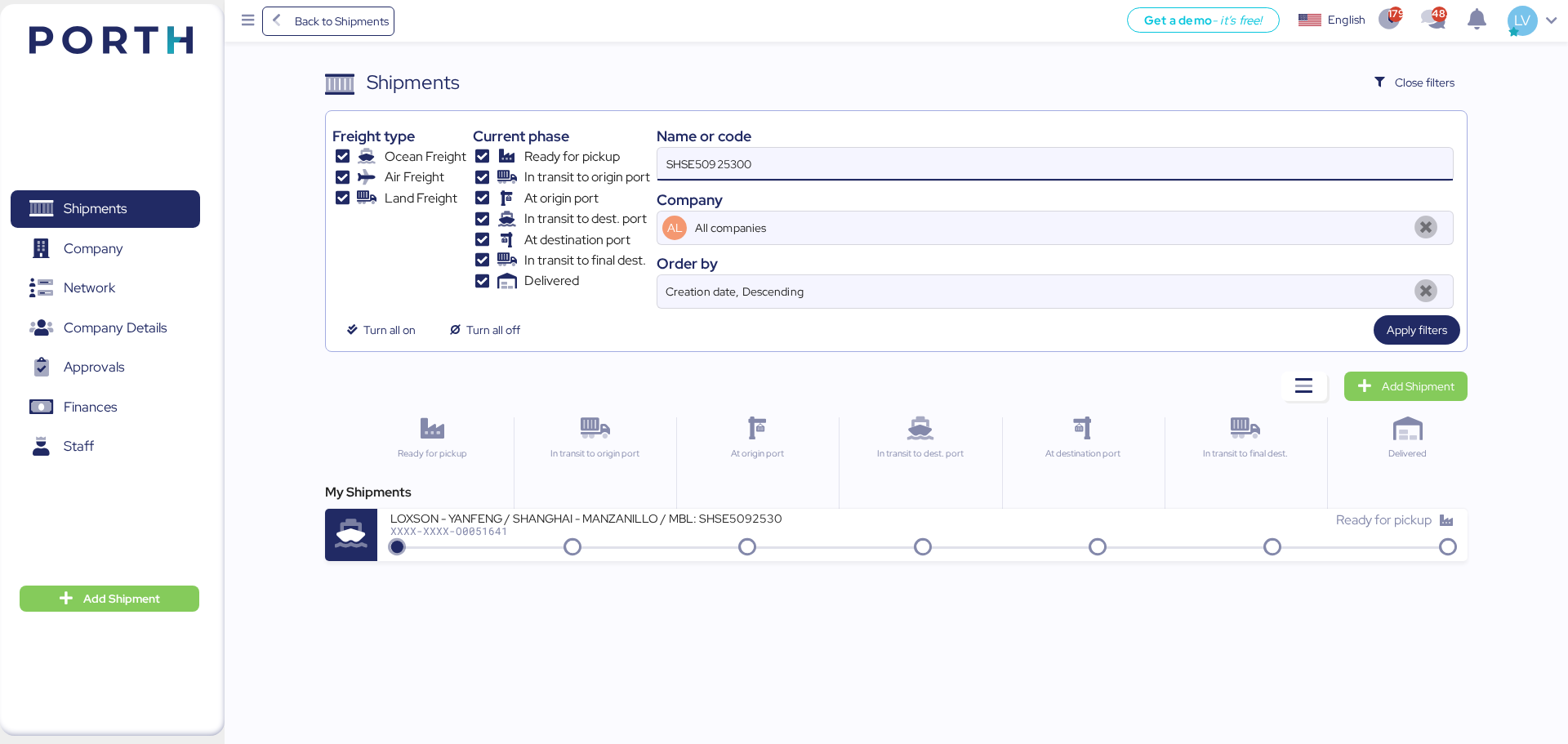 click on "SHSE50925300" at bounding box center (1055, 164) 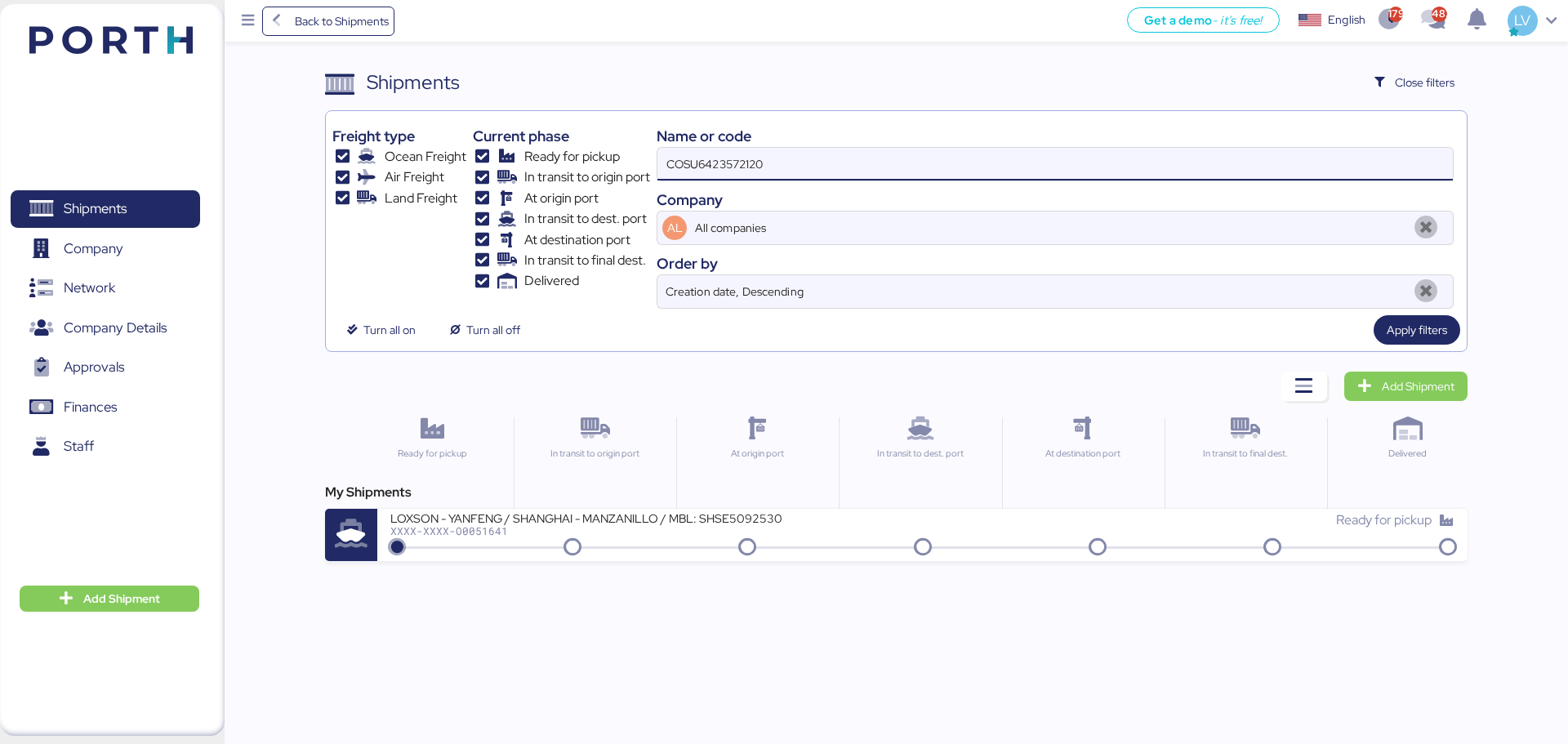 click on "COSU6423572120" at bounding box center (1055, 164) 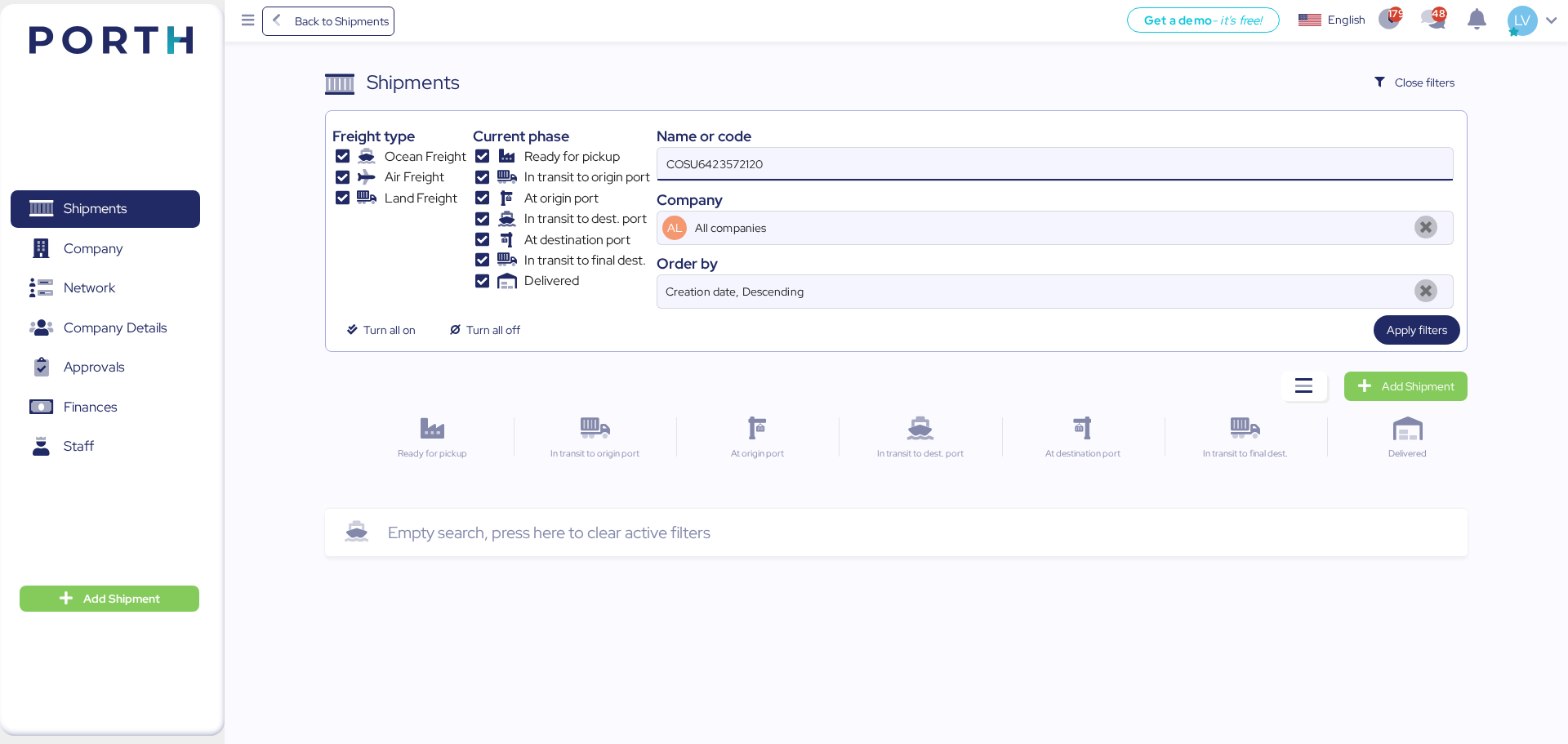click on "COSU6423572120" at bounding box center [1055, 164] 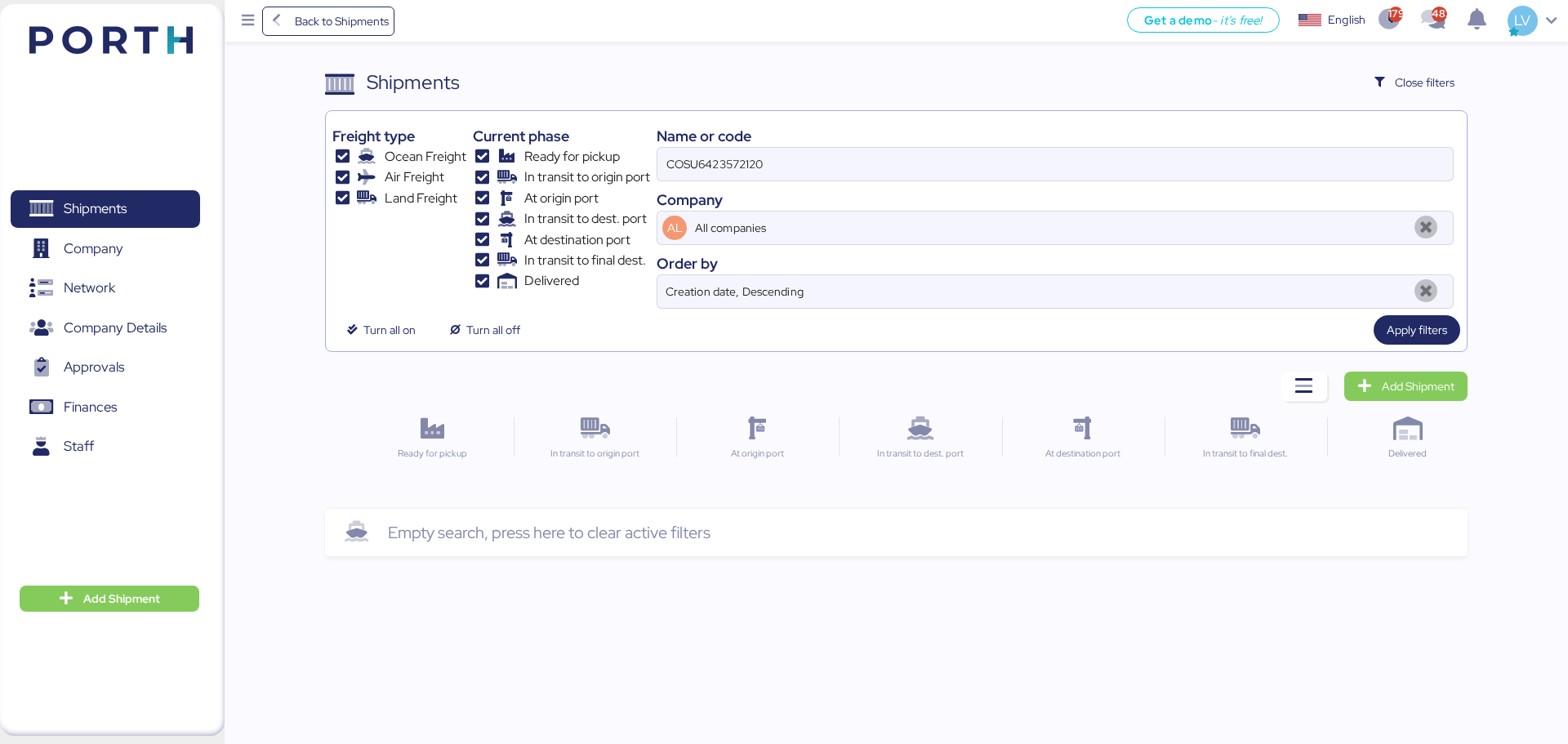 click on "Name or code" at bounding box center [1055, 136] 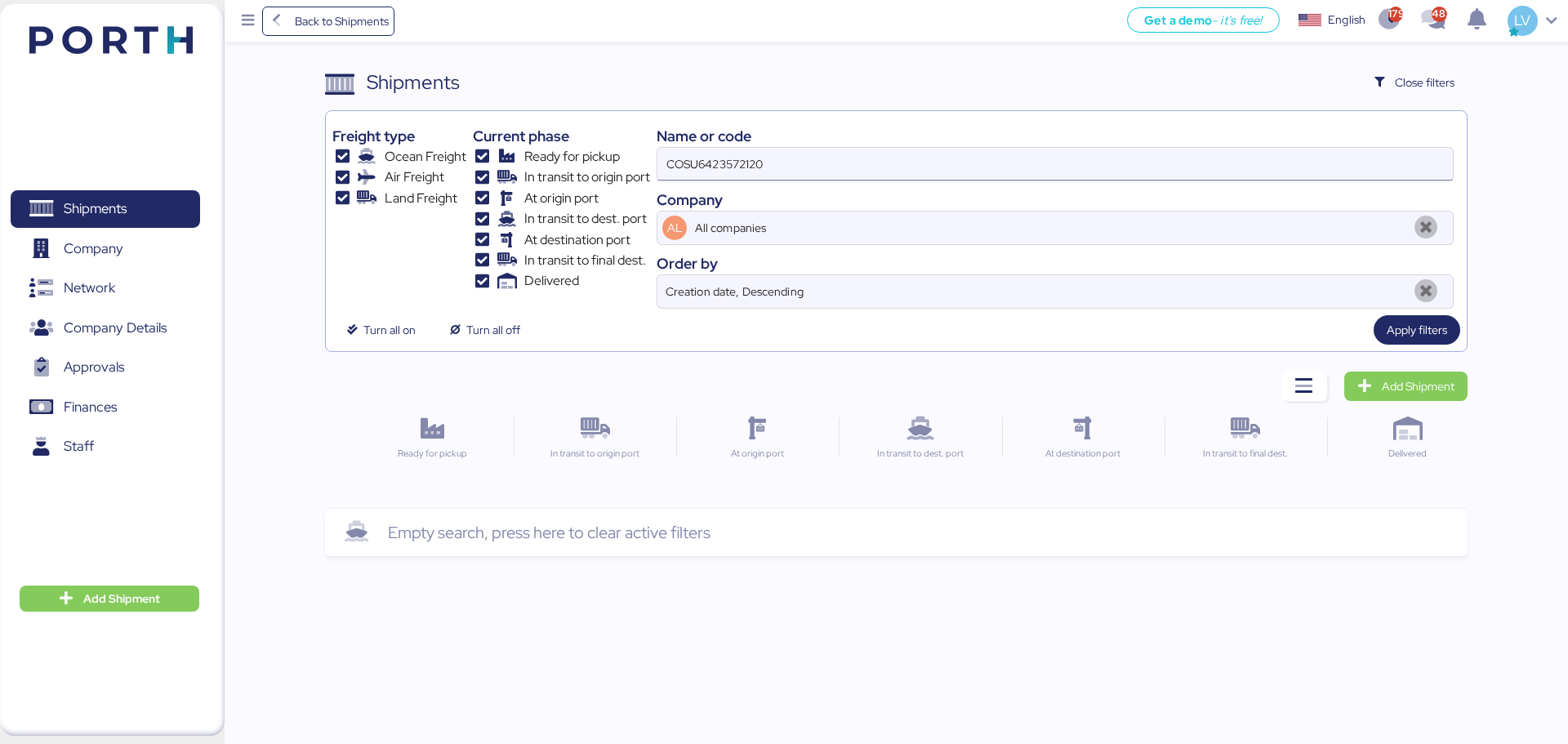 click on "COSU6423572120" at bounding box center [1055, 164] 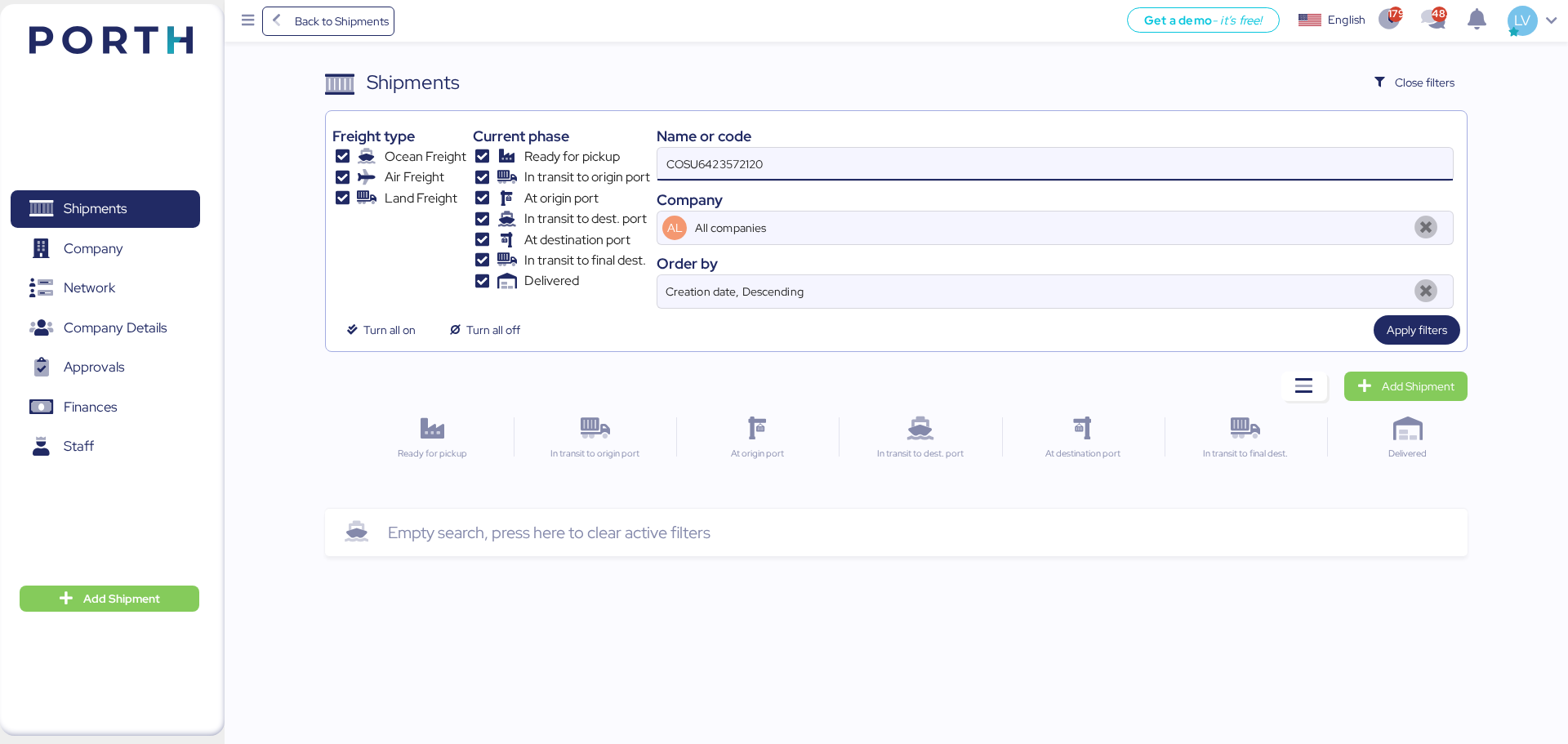 click on "COSU6423572120" at bounding box center (1055, 164) 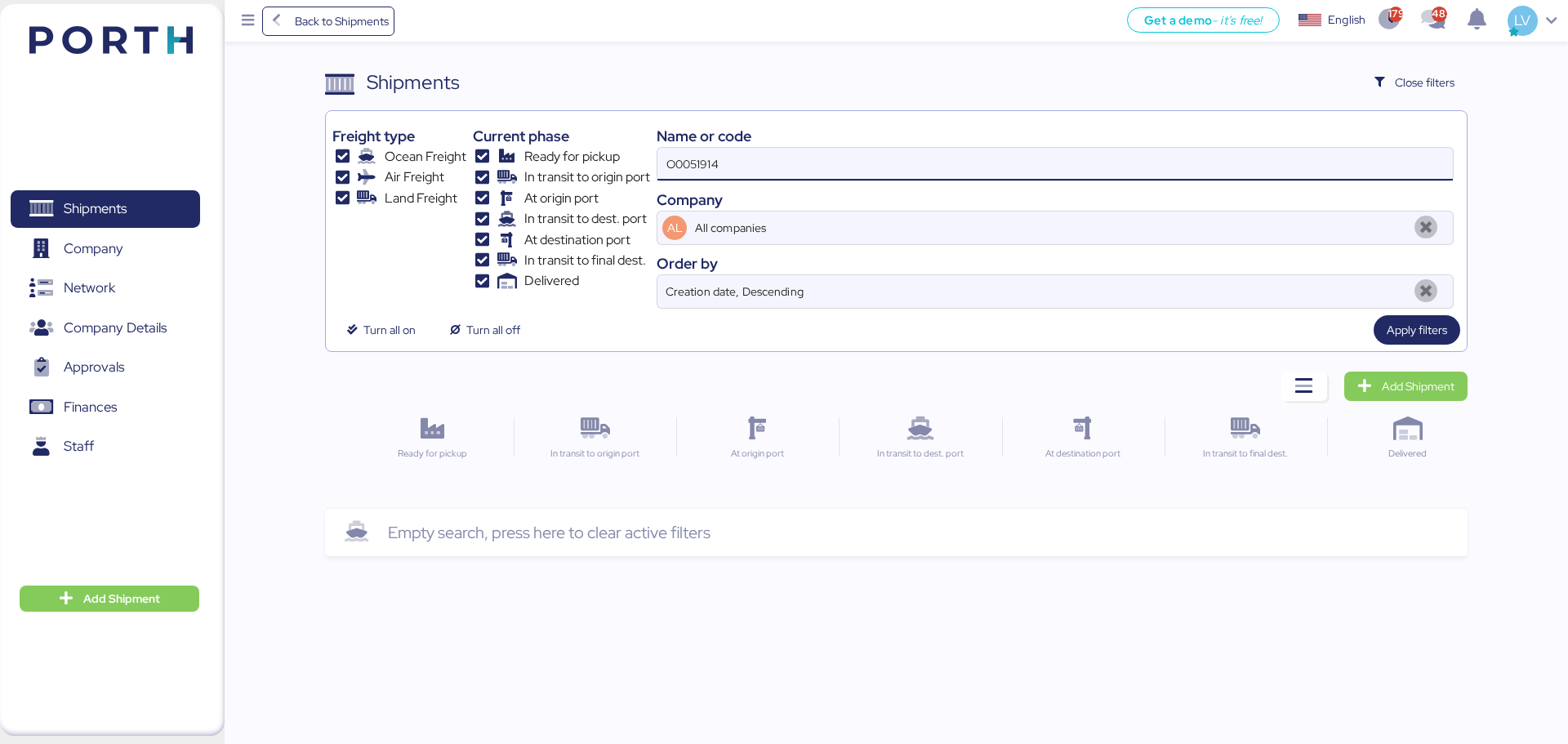 type on "O0051914" 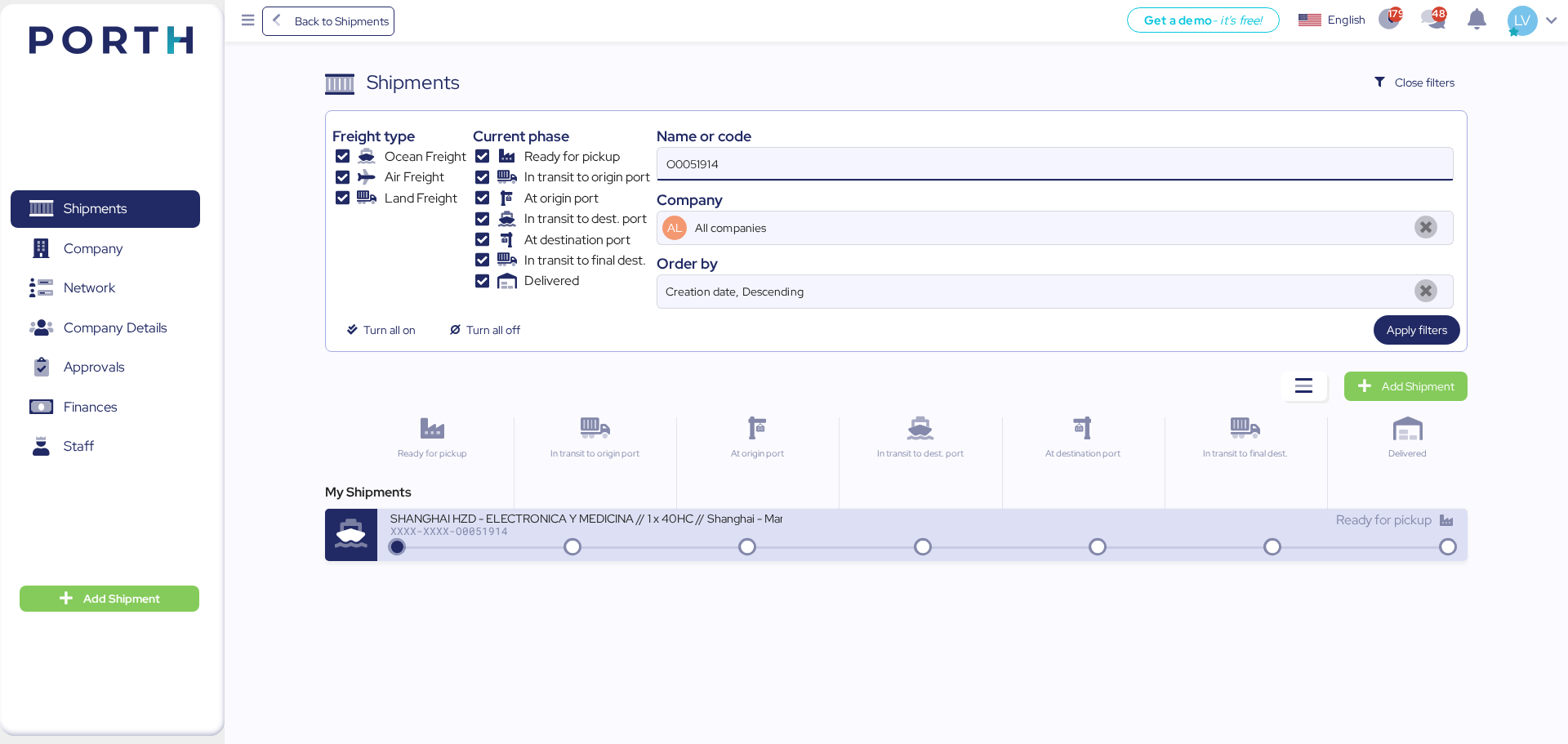 click on "[CITY] HZD - ELECTRONICA Y MEDICINA // 1 x 40HC // [CITY] - [CITY] // HBL: HZDSE2507060 - MBL: [BOOKING_REF] XXXX-XXXX-O0051914" at bounding box center (656, 528) 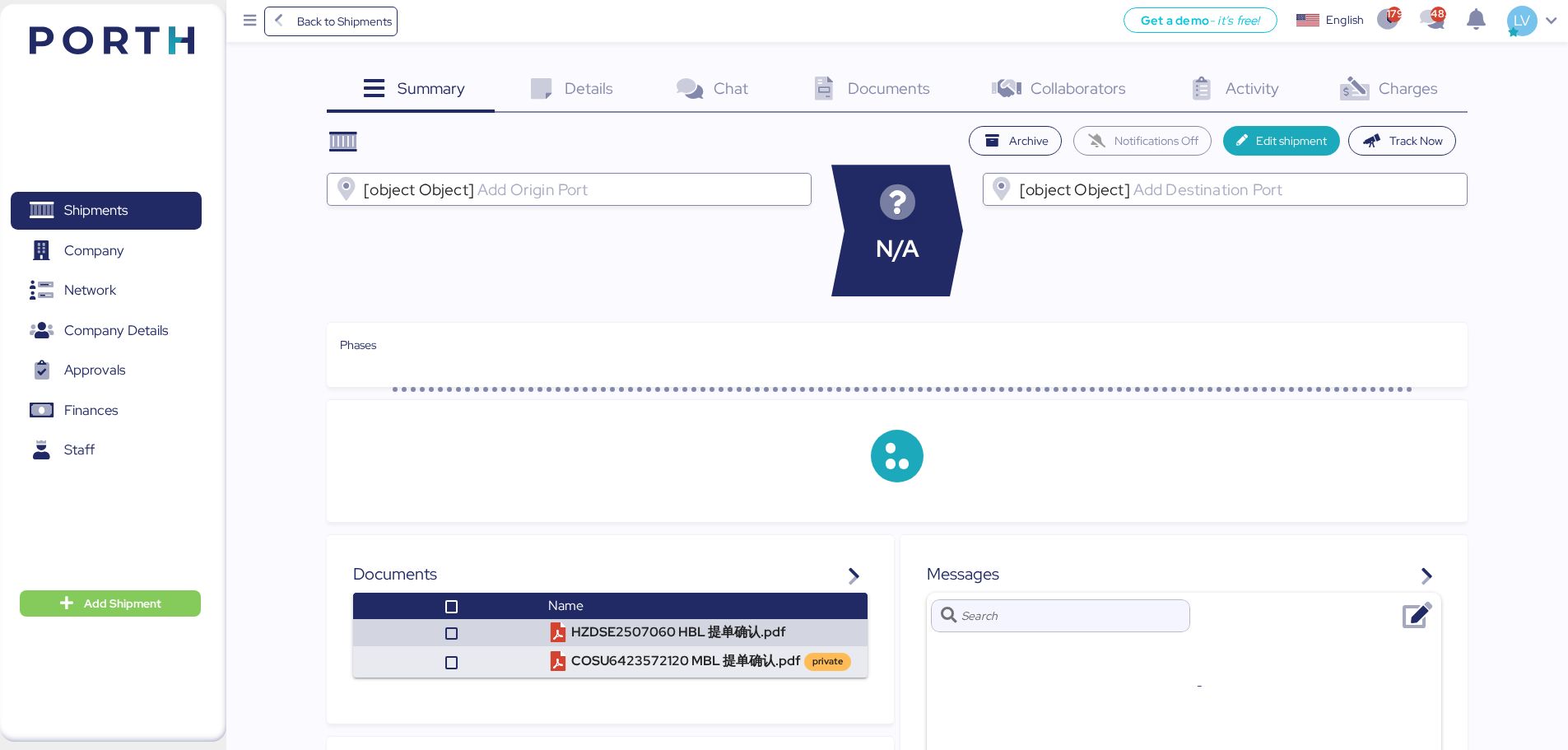 click on "Documents" at bounding box center [431, 88] 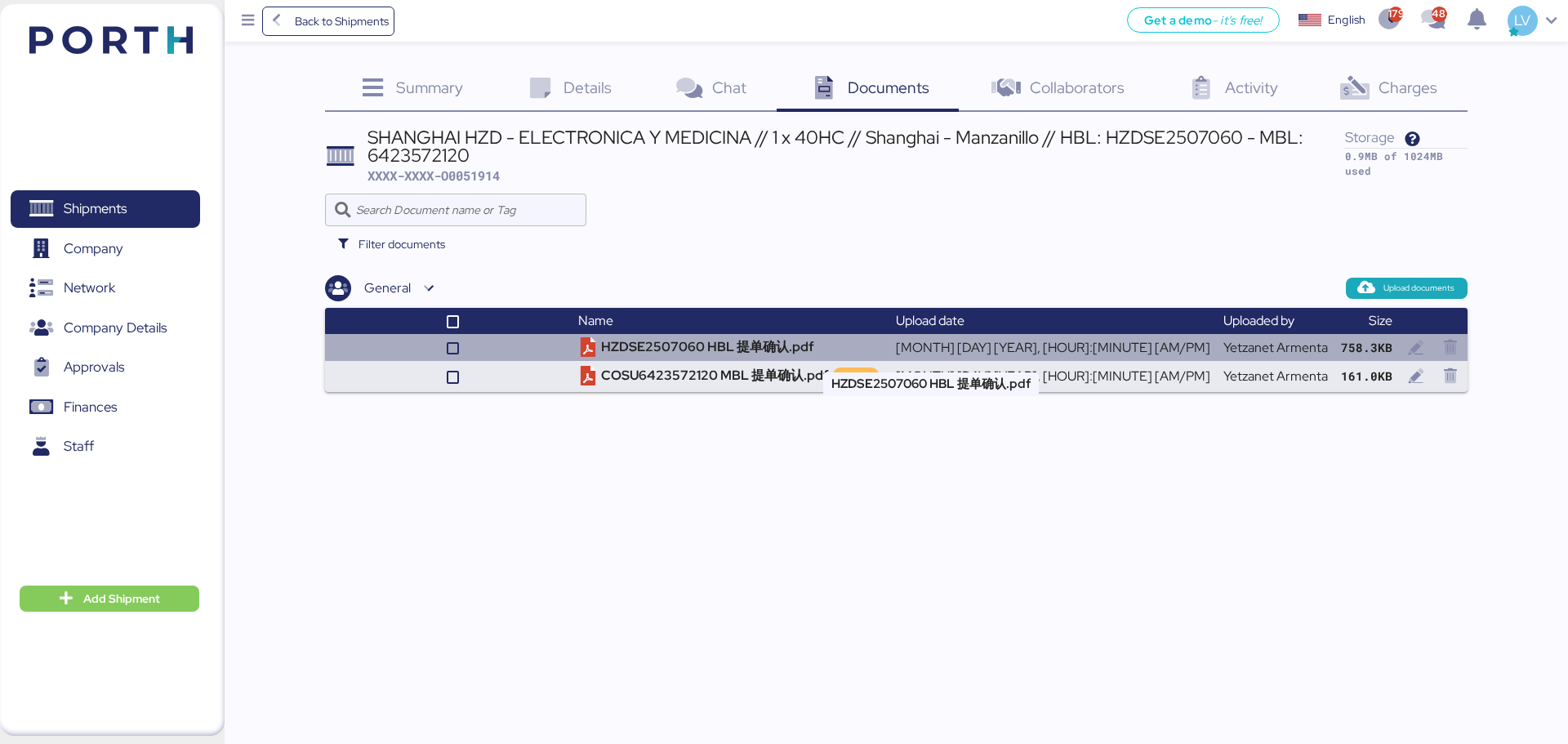 click on "HZDSE2507060 HBL 提单确认.pdf" at bounding box center [730, 347] 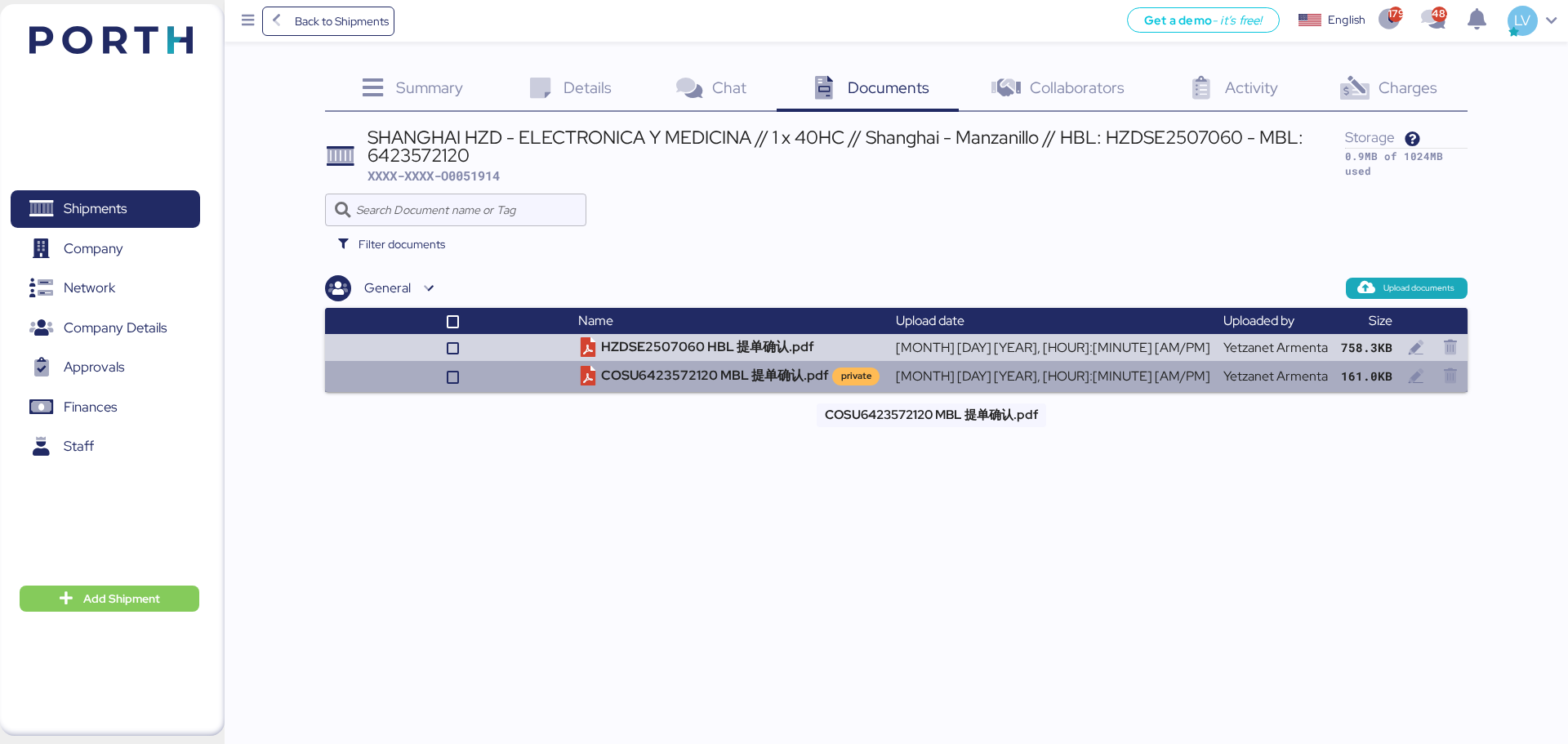 click on "COSU6423572120 MBL 提单确认.pdf
private" at bounding box center [730, 347] 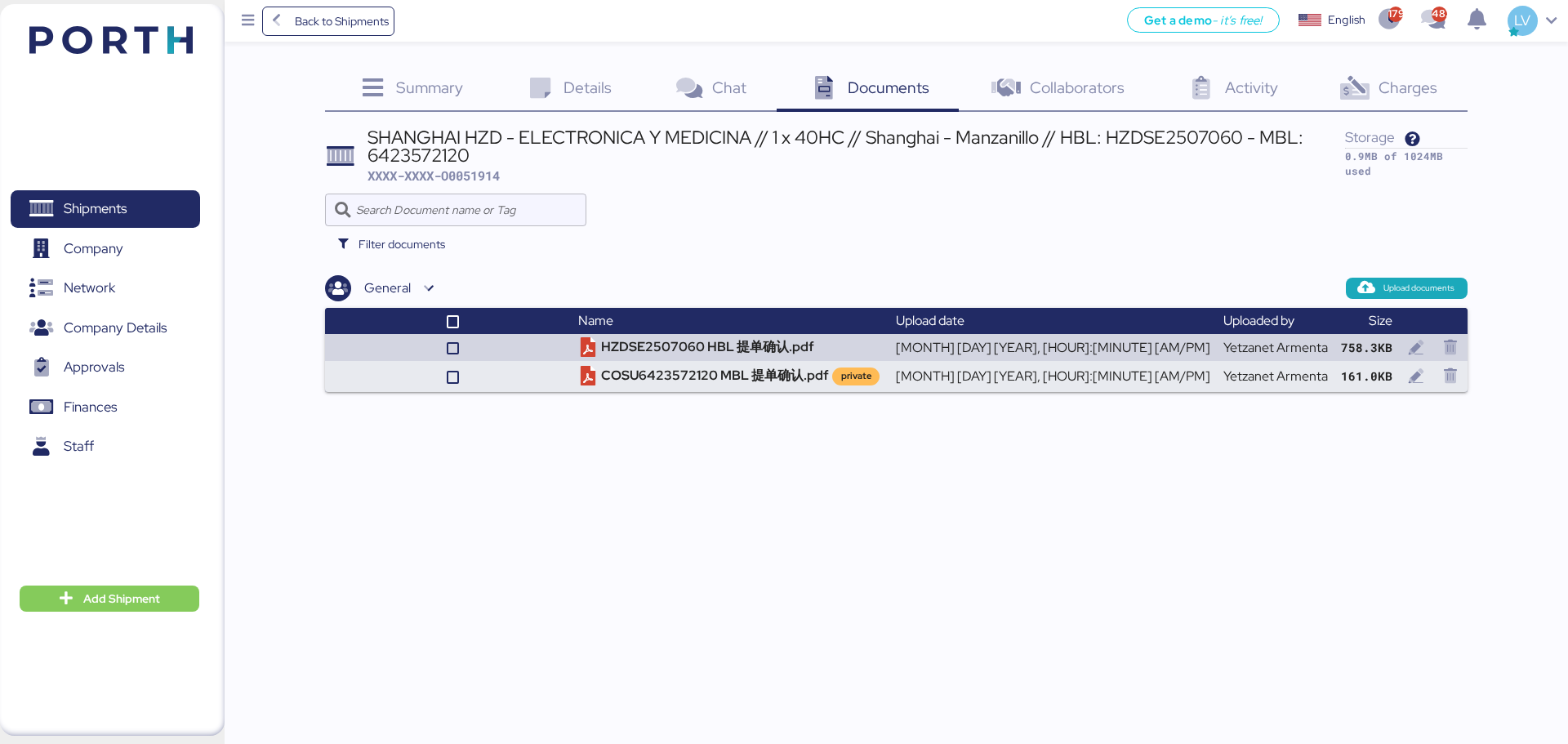 click on "Summary" at bounding box center [430, 87] 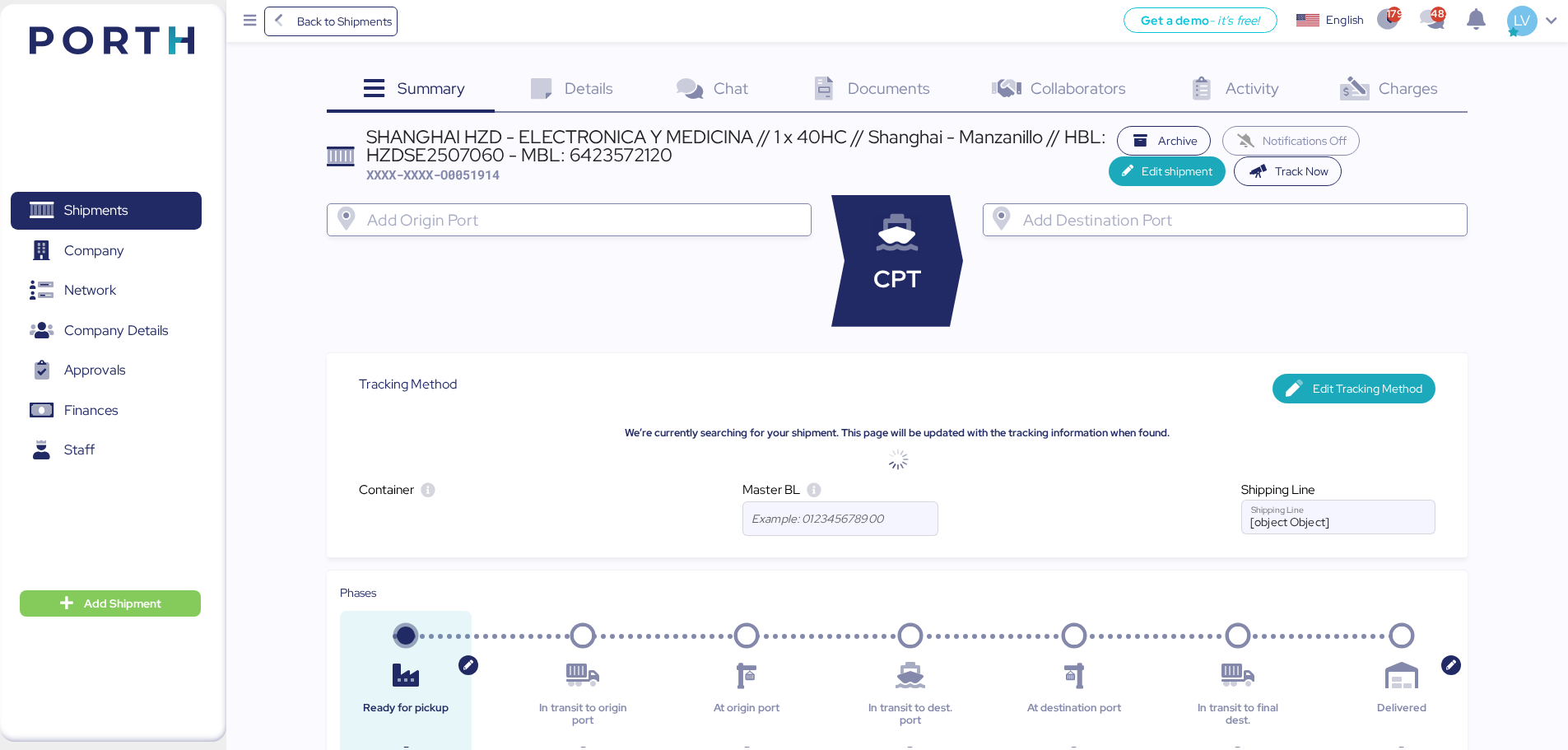 click on "Charges" at bounding box center (431, 88) 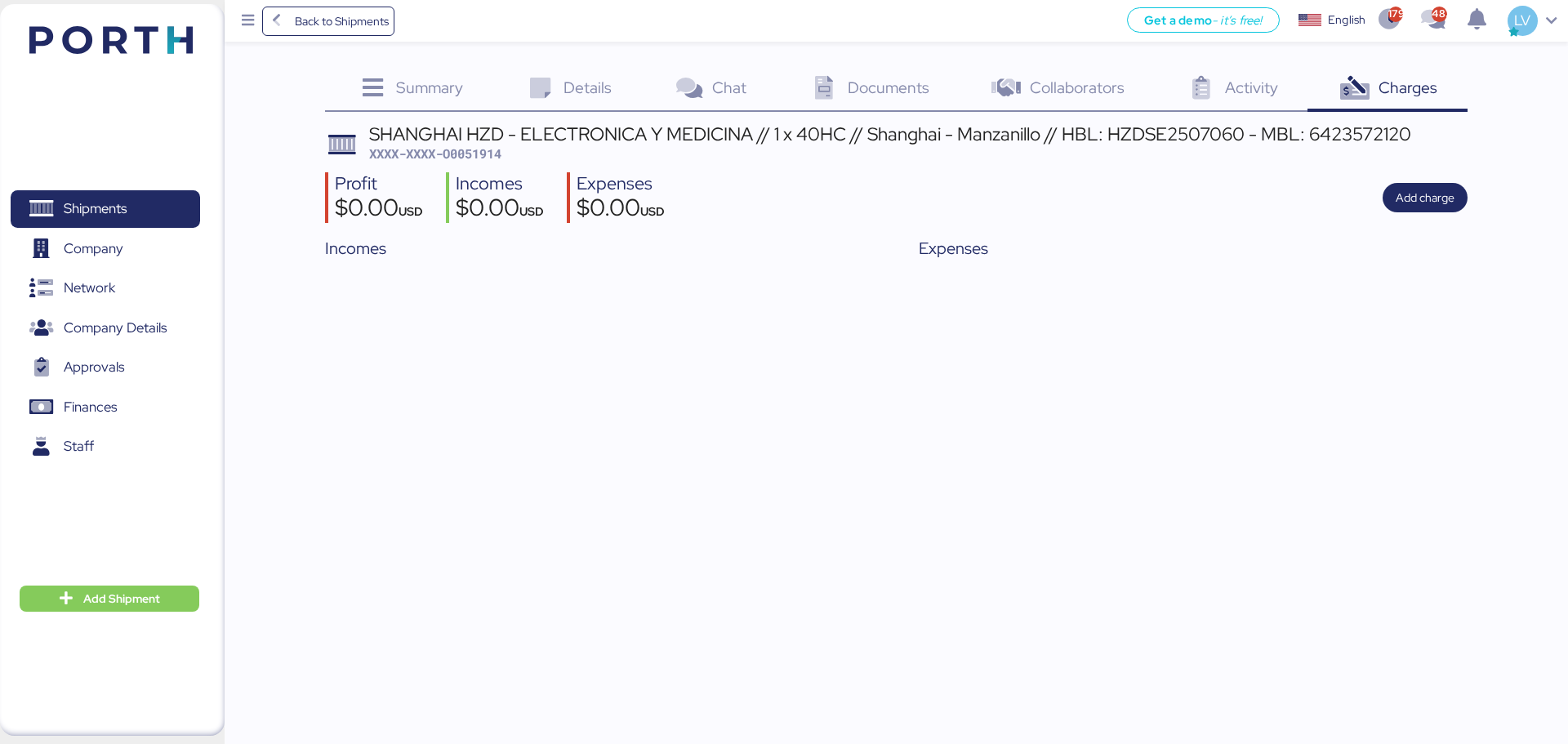 click on "SHANGHAI HZD - ELECTRONICA Y MEDICINA // 1 x 40HC // Shanghai - Manzanillo // HBL: HZDSE2507060 - MBL: 6423572120" at bounding box center [890, 134] 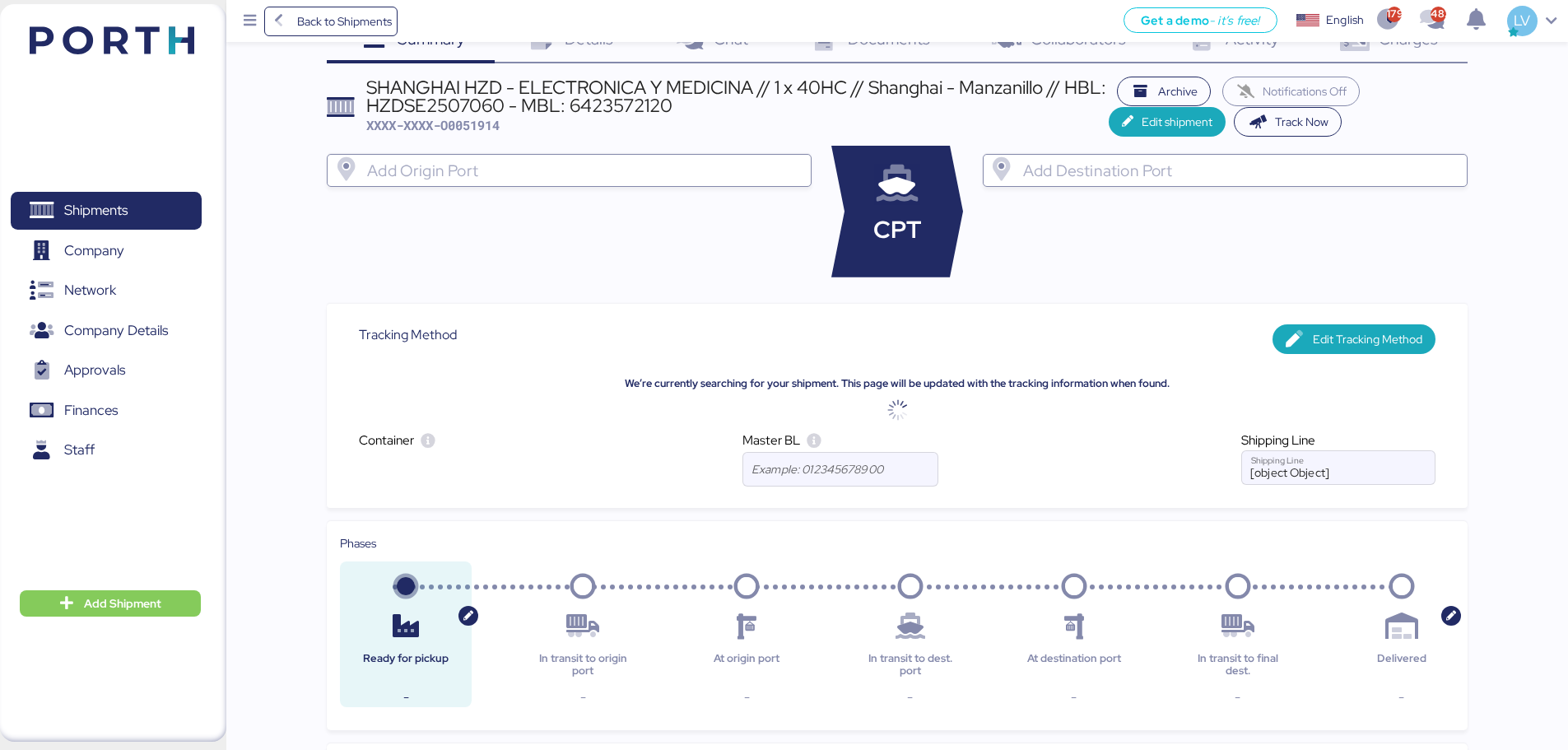 scroll, scrollTop: 50, scrollLeft: 0, axis: vertical 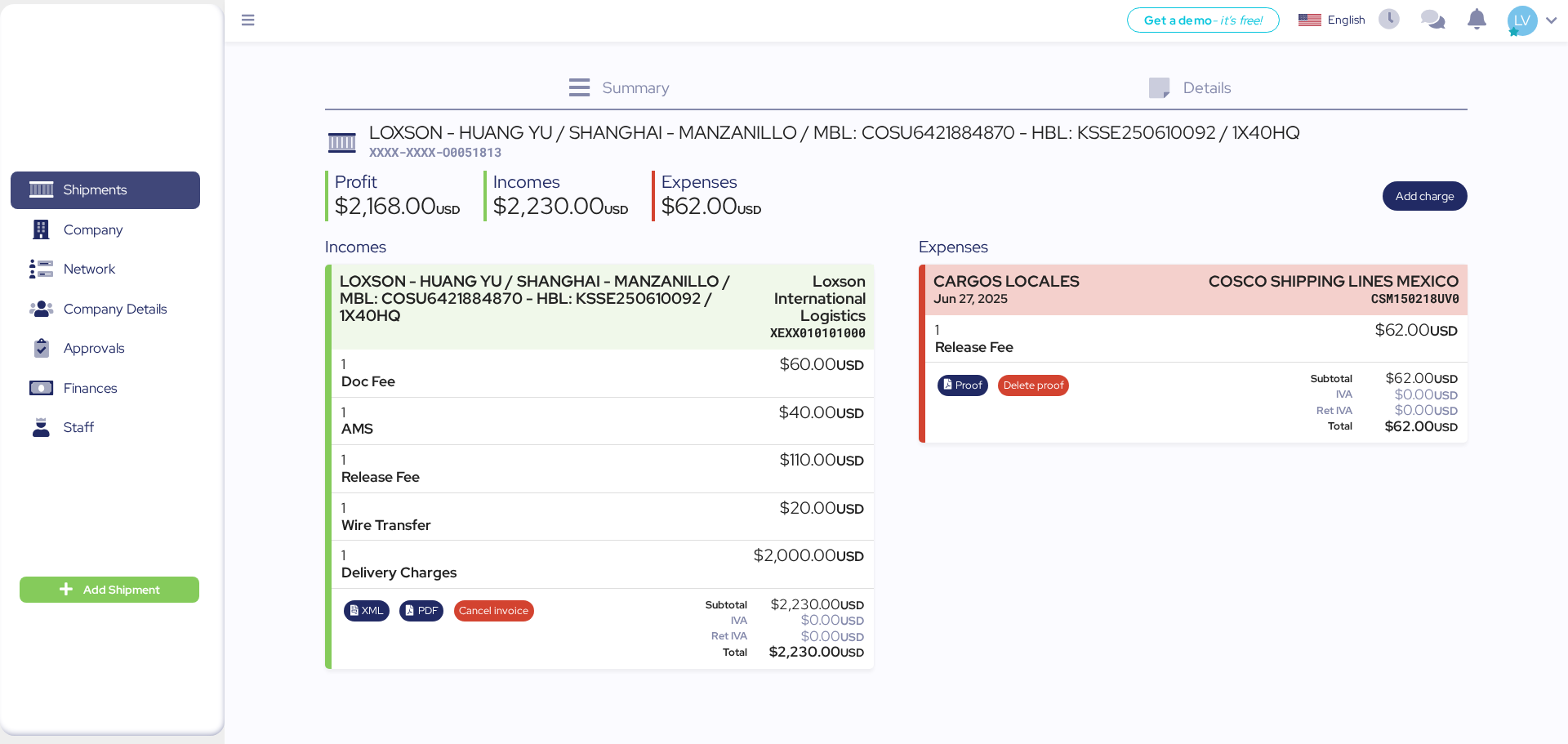 click on "Shipments" at bounding box center [95, 189] 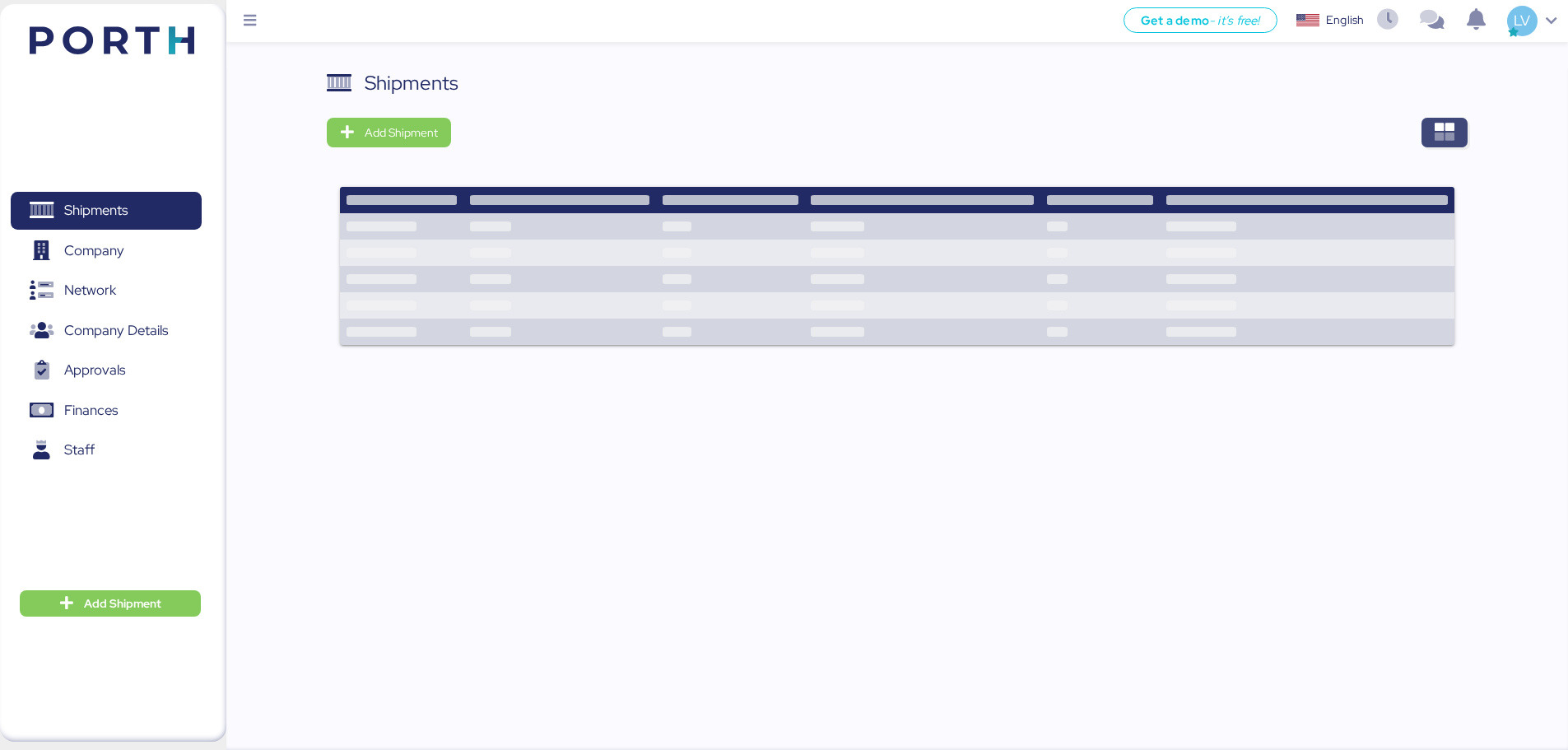 click at bounding box center [1445, 133] 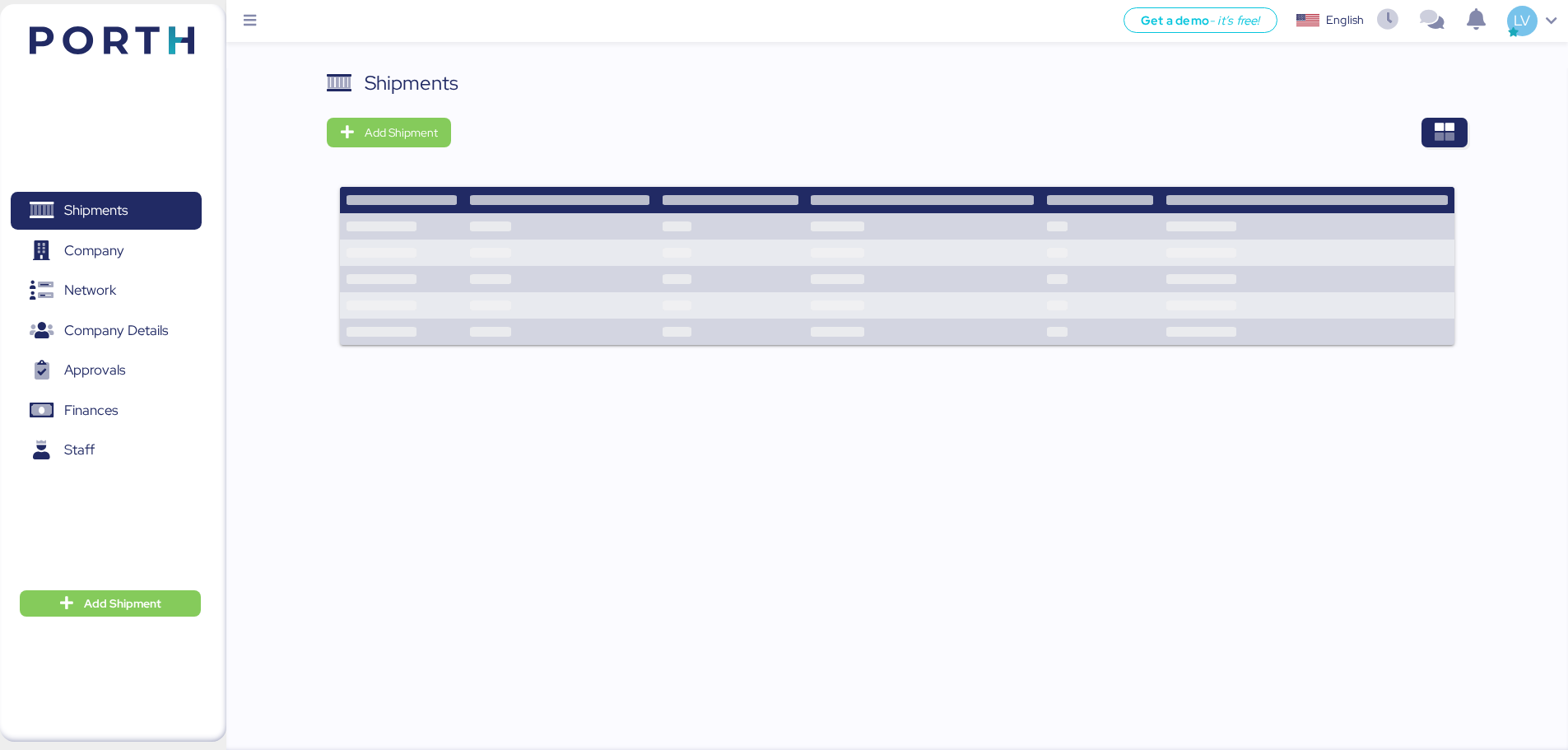 click on "Shipments   Add Shipment" at bounding box center [897, 217] 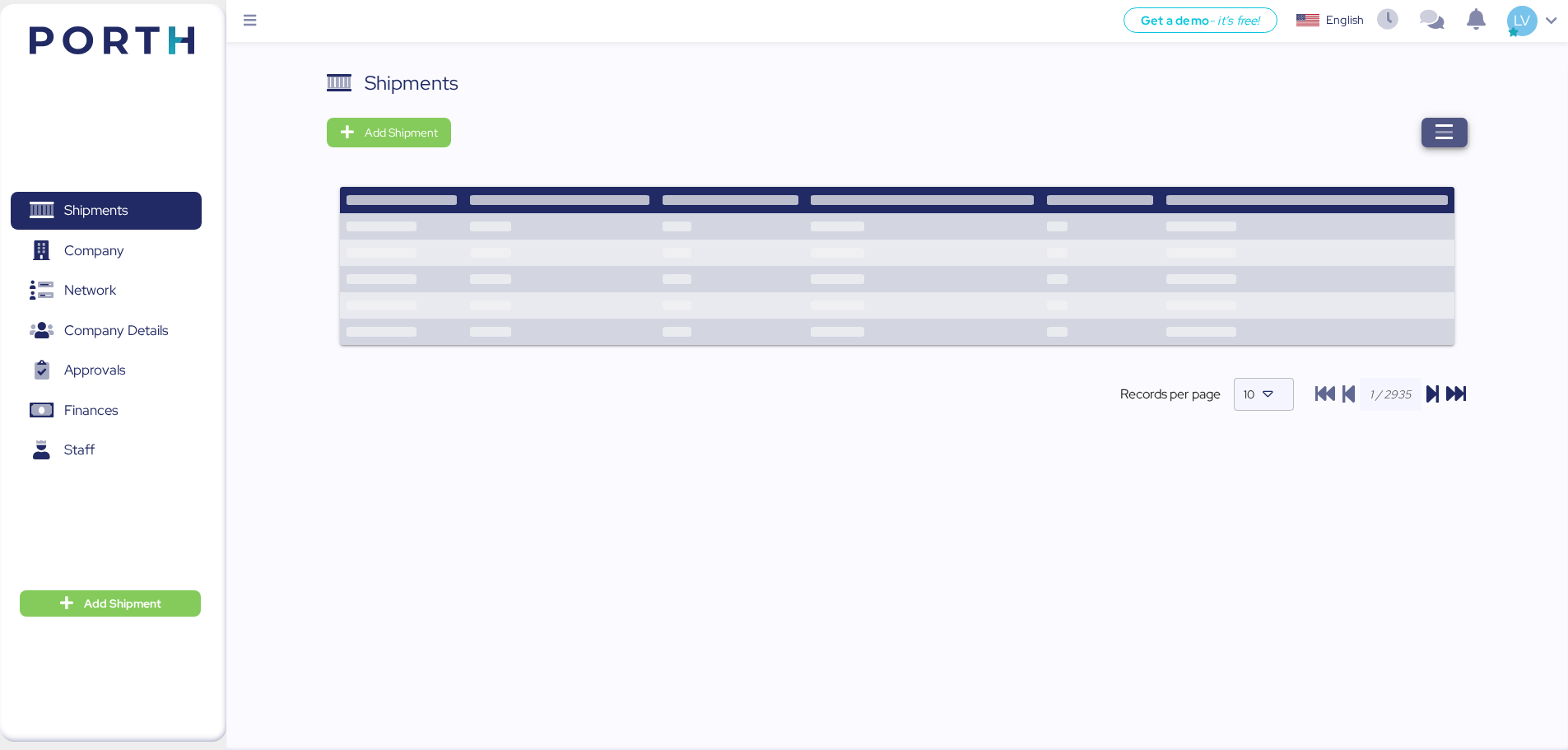 click at bounding box center (1445, 133) 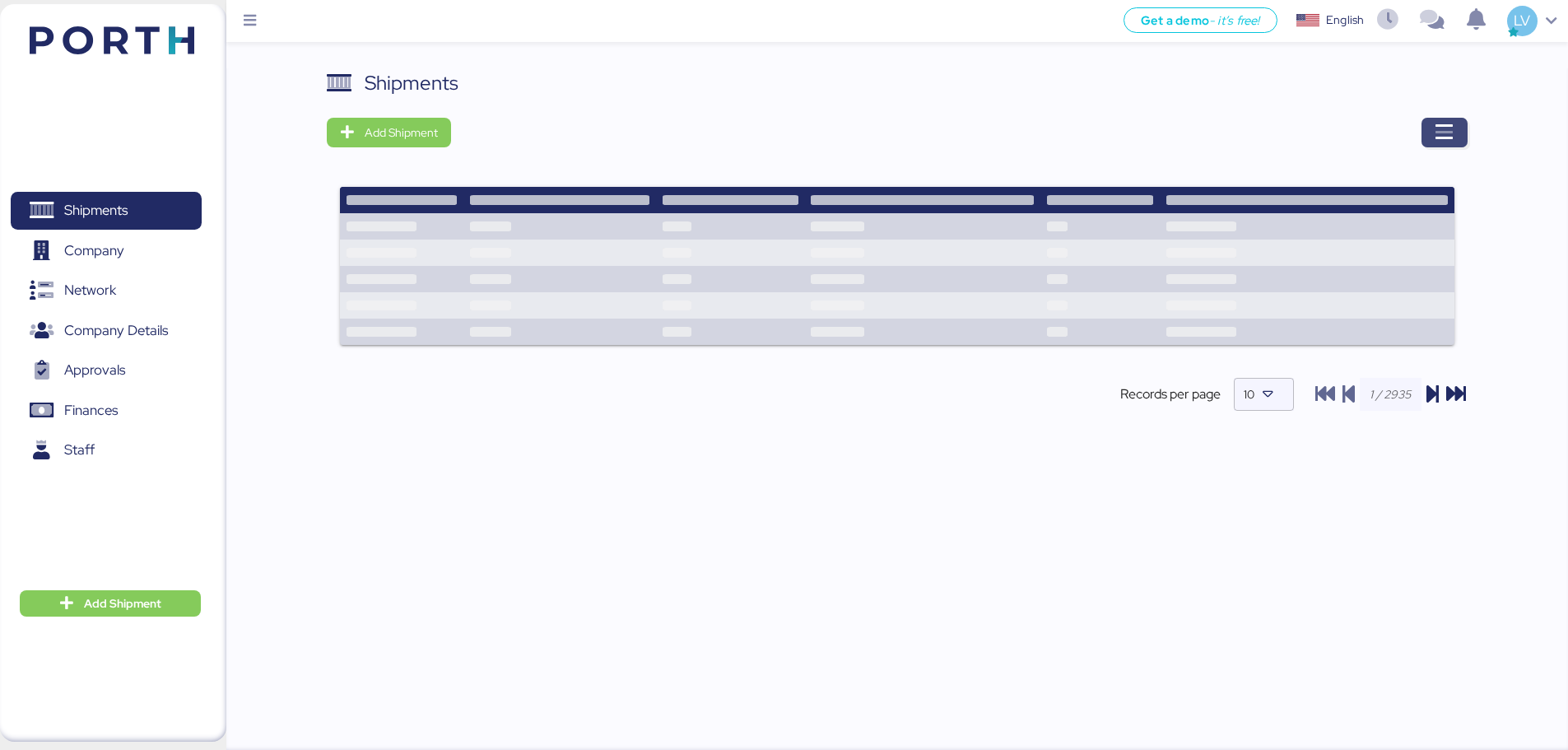 click at bounding box center [1445, 133] 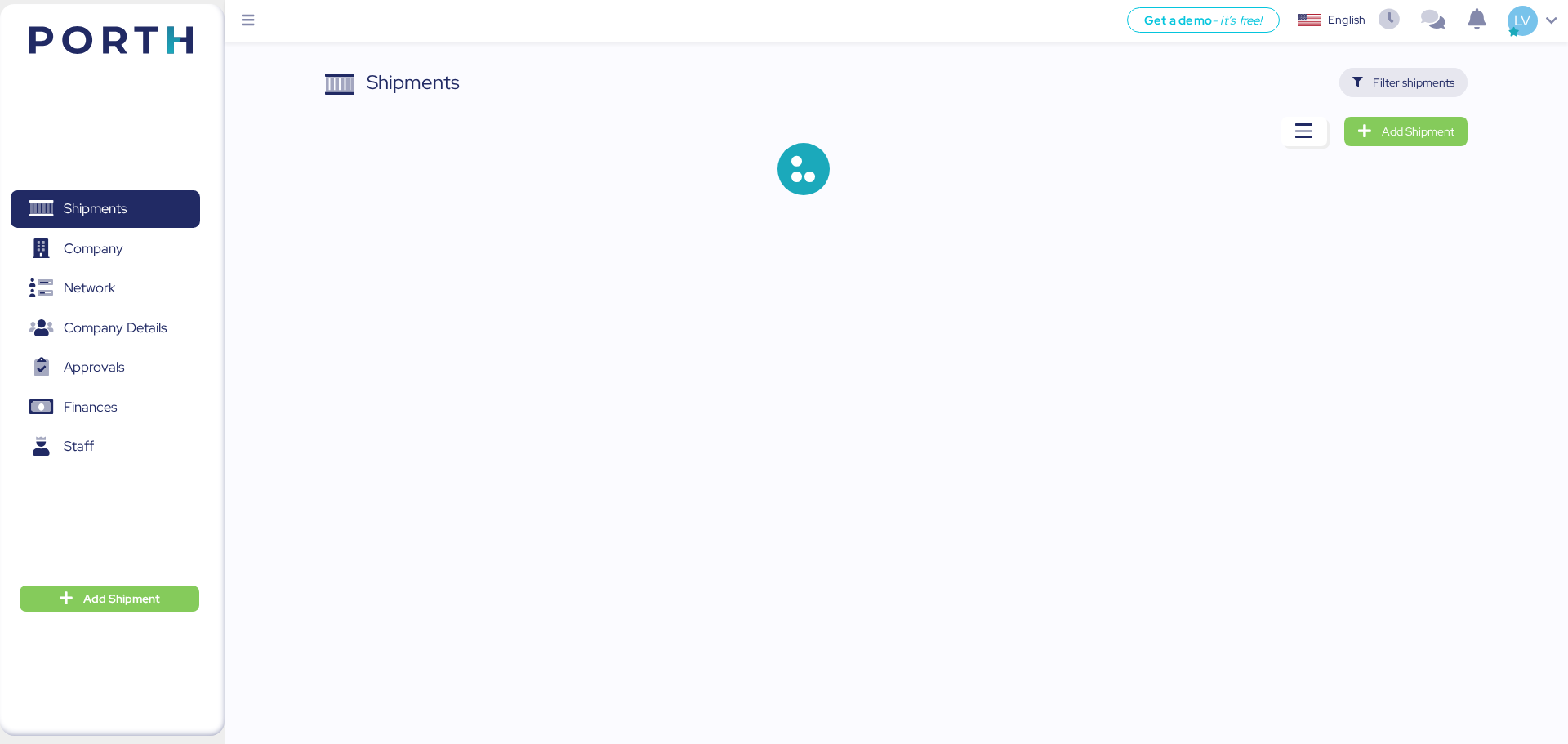 click on "Filter shipments" at bounding box center (1403, 82) 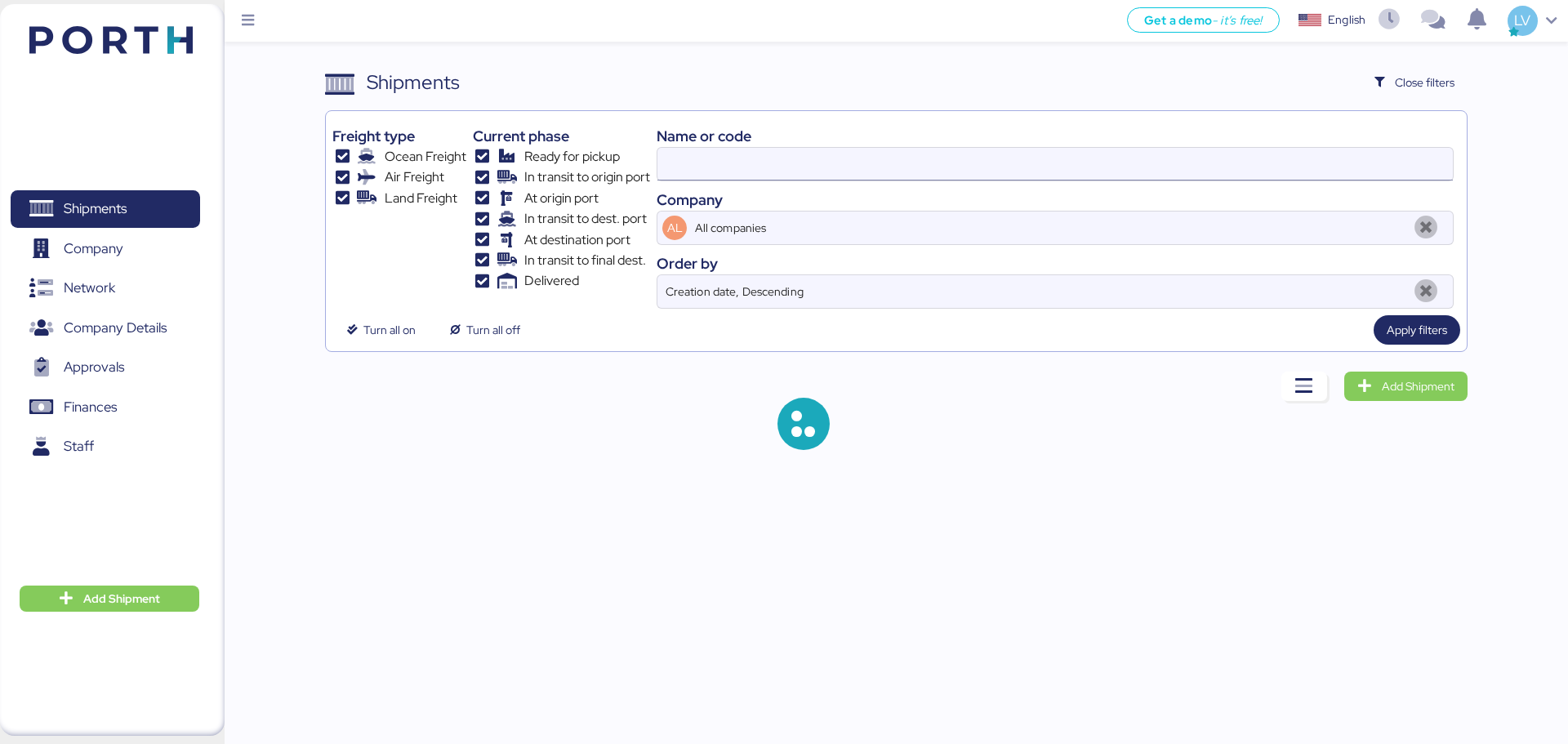 click at bounding box center (1055, 164) 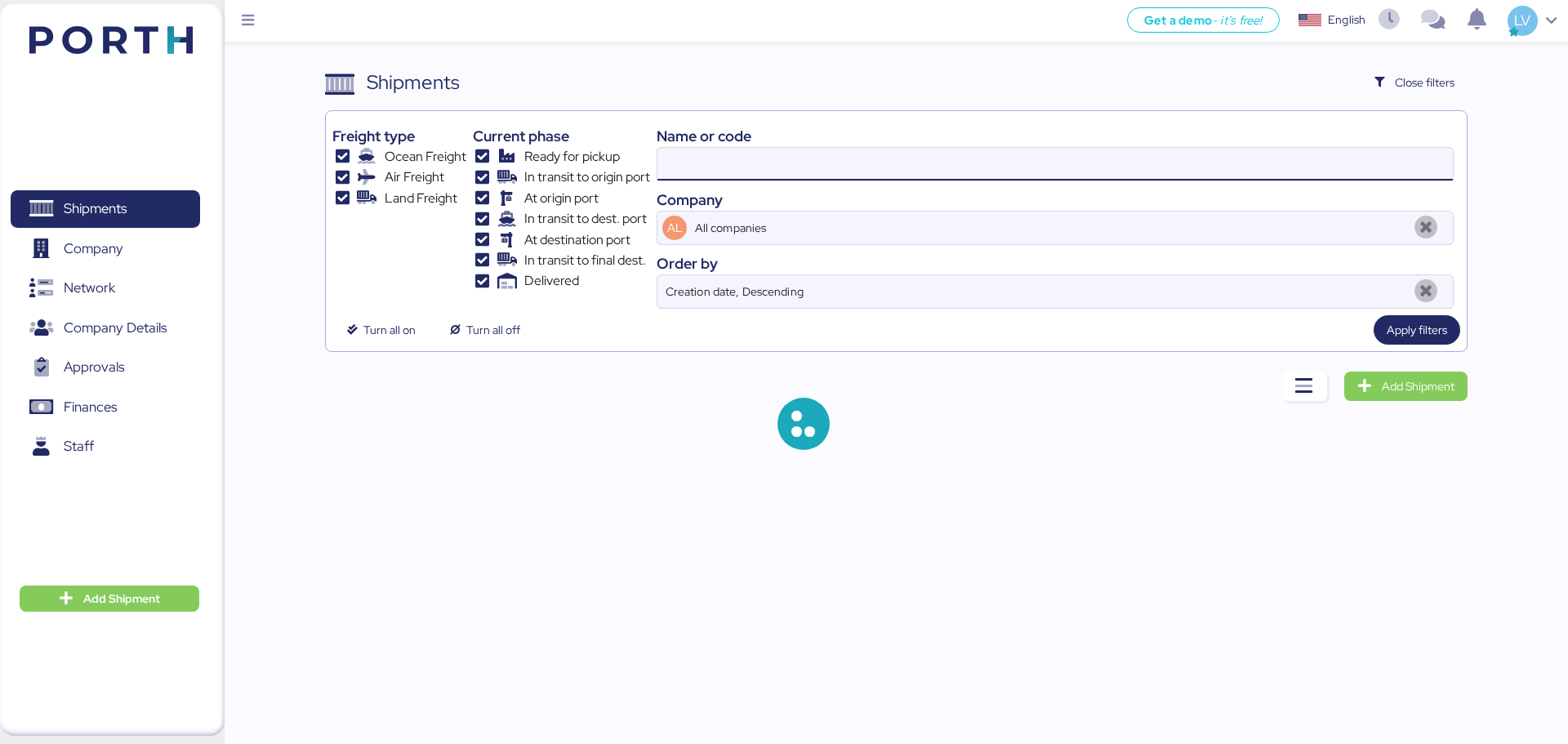 click at bounding box center (1055, 164) 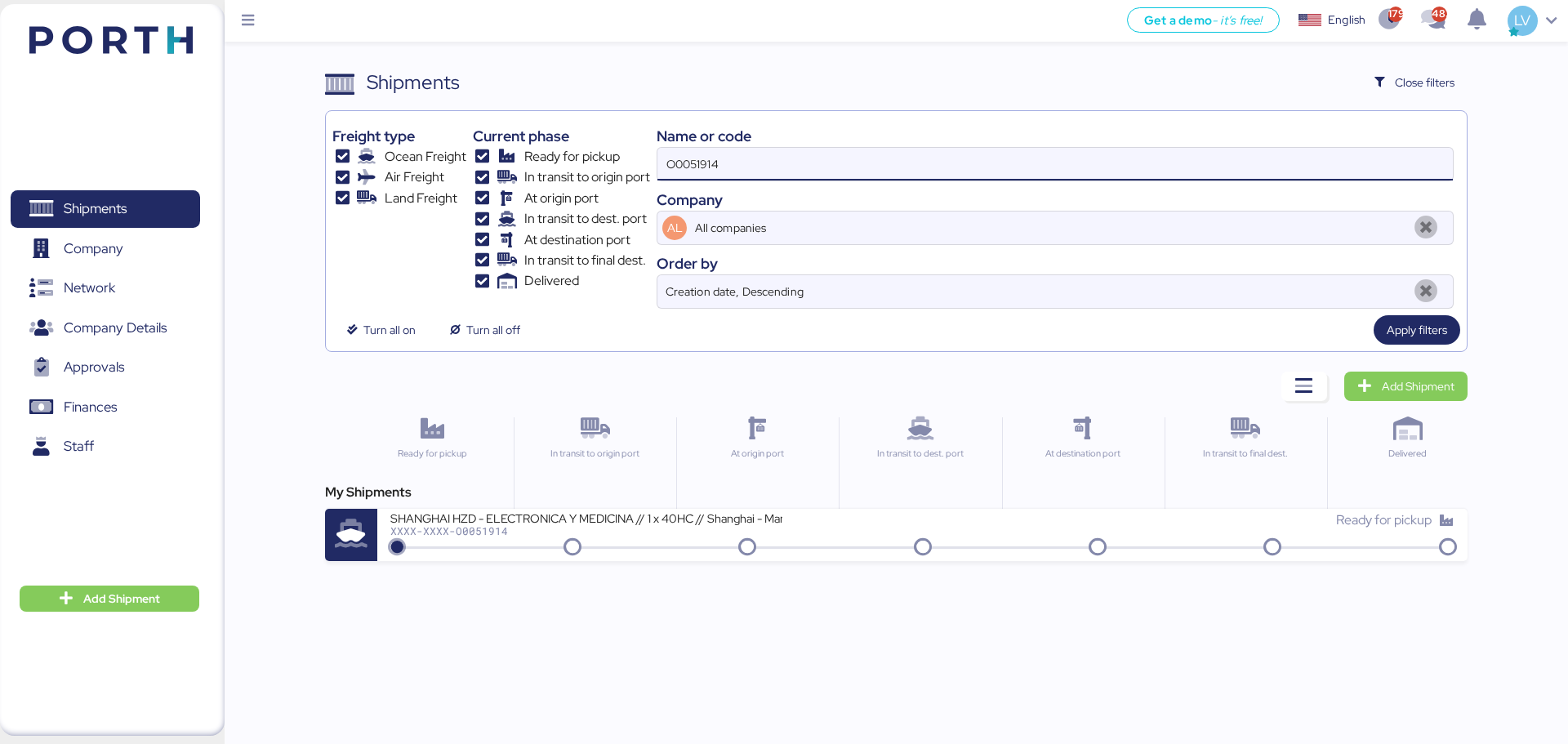 click on "O0051914" at bounding box center [1055, 164] 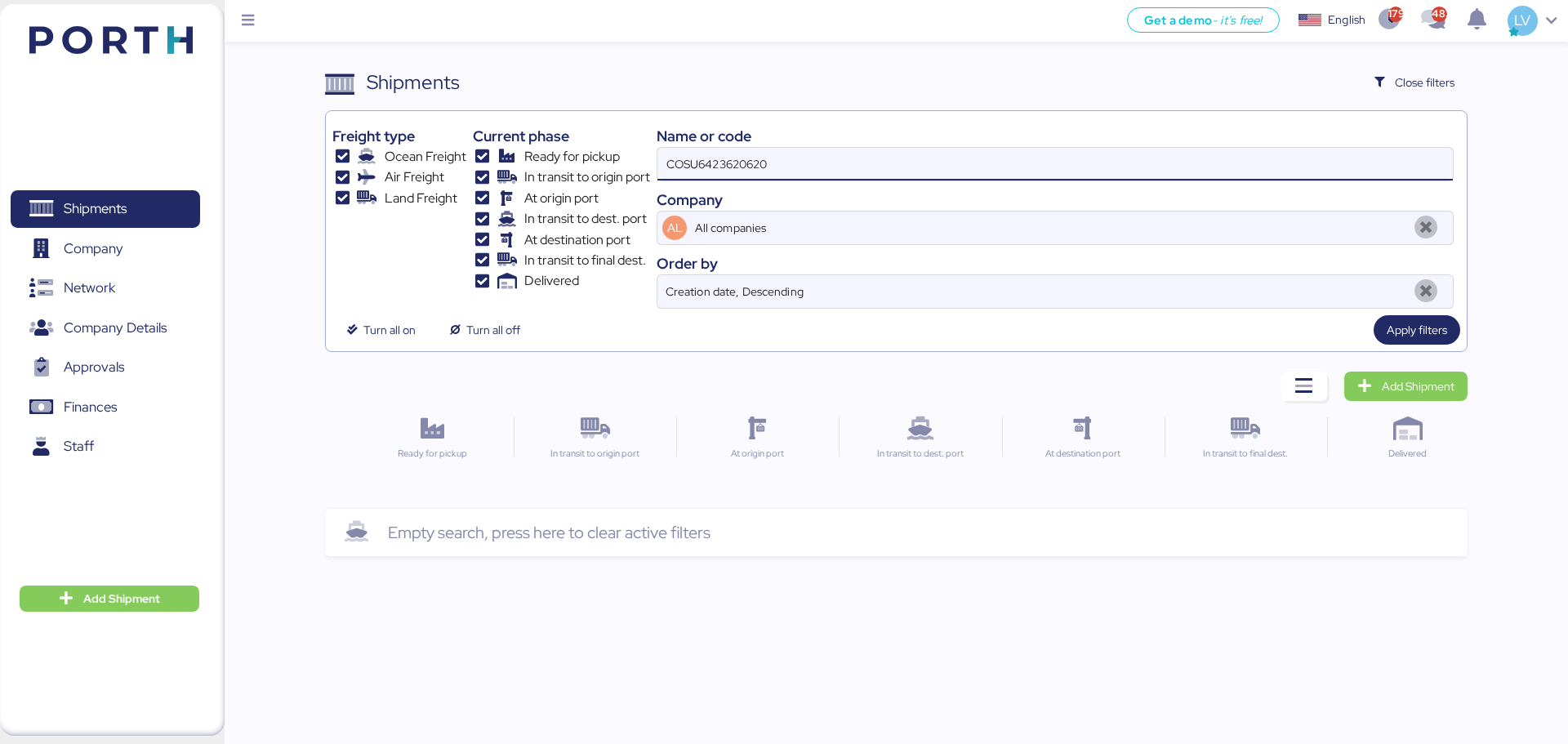 type on "COSU6423620620" 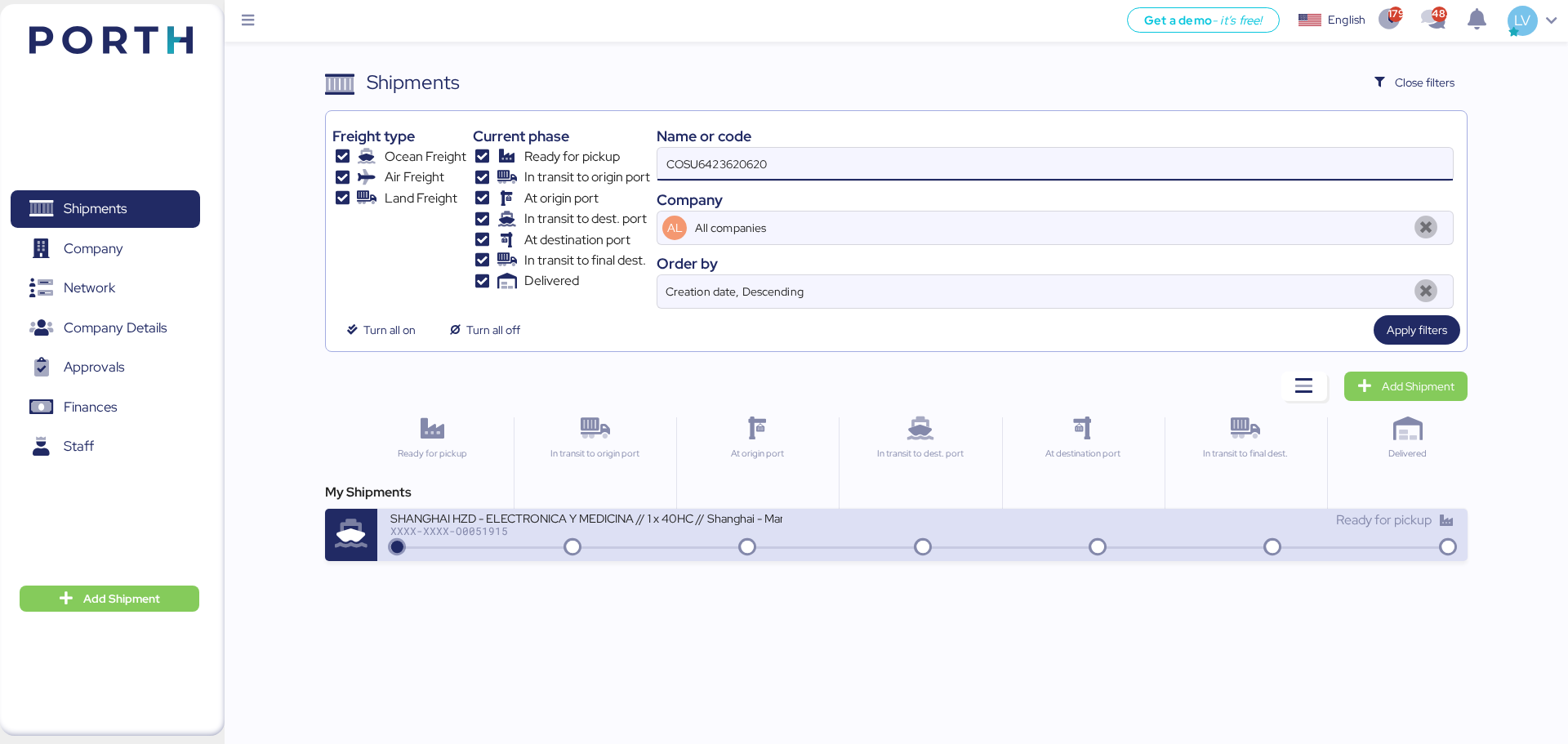 click on "SHANGHAI HZD - ELECTRONICA Y MEDICINA // 1 x 40HC // Shanghai - Manzanillo // HBL: HZDSE2507059- MBL: COSU6423620620 XXXX-XXXX-O0051915 Ready for pickup" at bounding box center [922, 535] 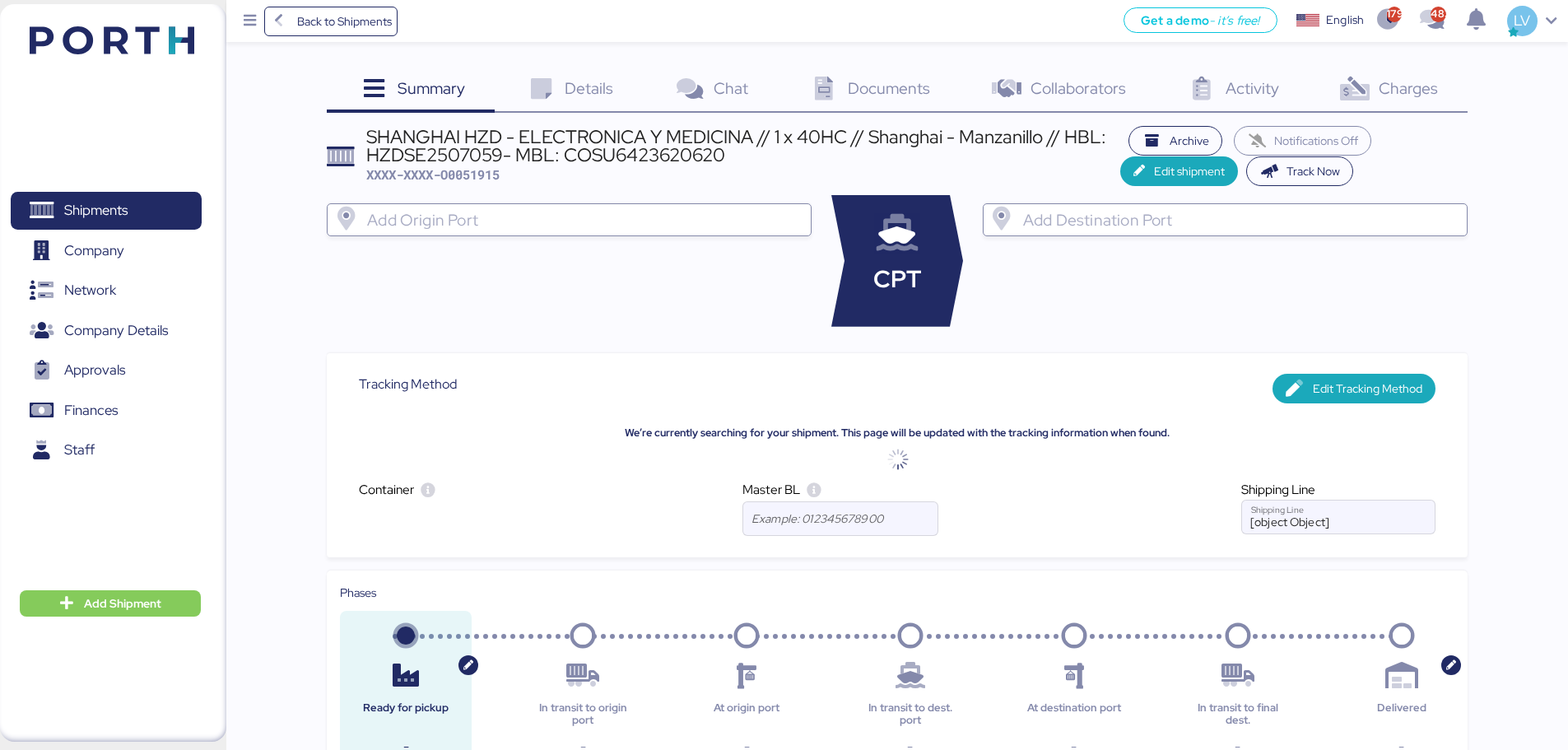 click on "Collaborators" at bounding box center [431, 88] 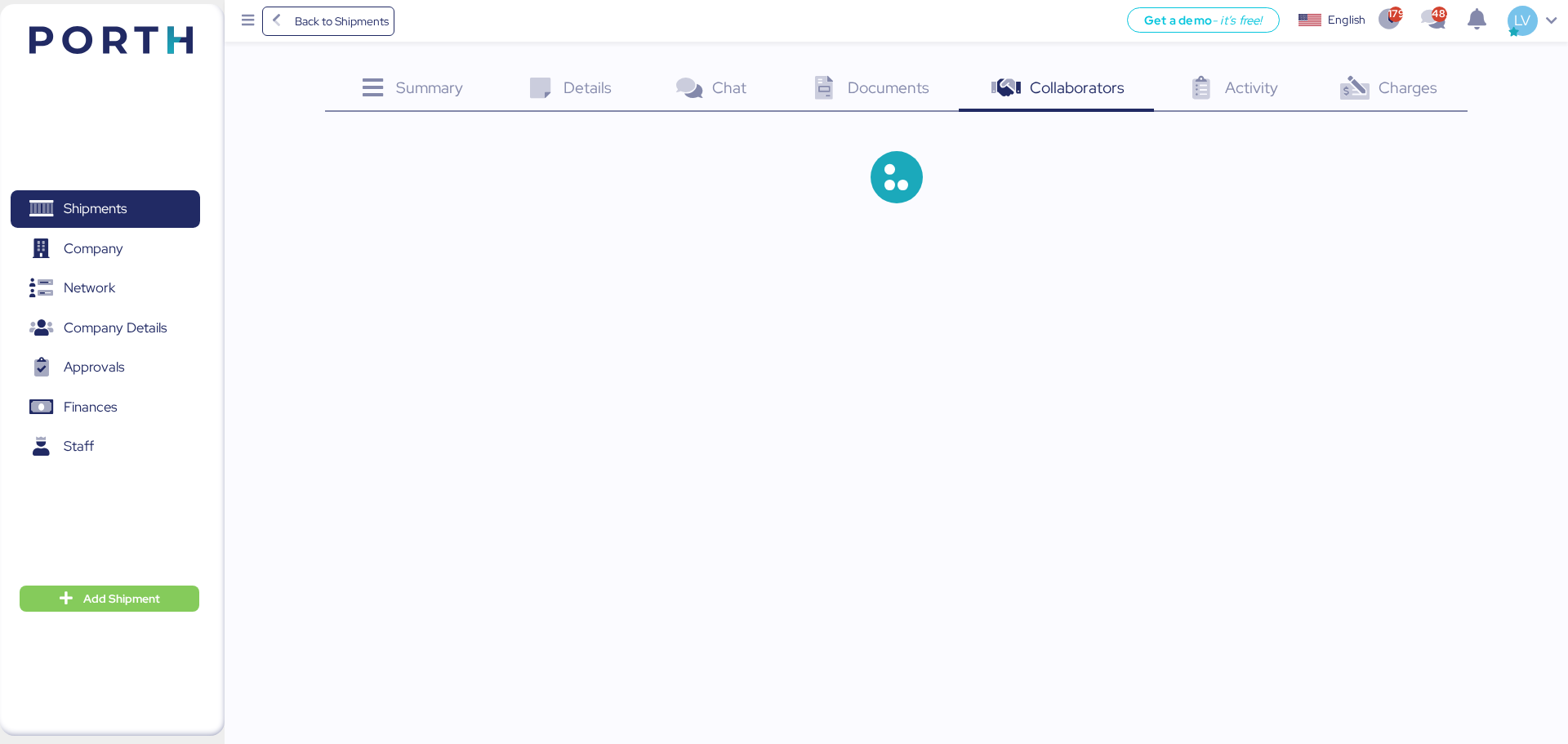 click on "Summary 0   Details 0   Chat 0   Documents 0   Collaborators 0   Activity 0   Charges 0" at bounding box center [896, 149] 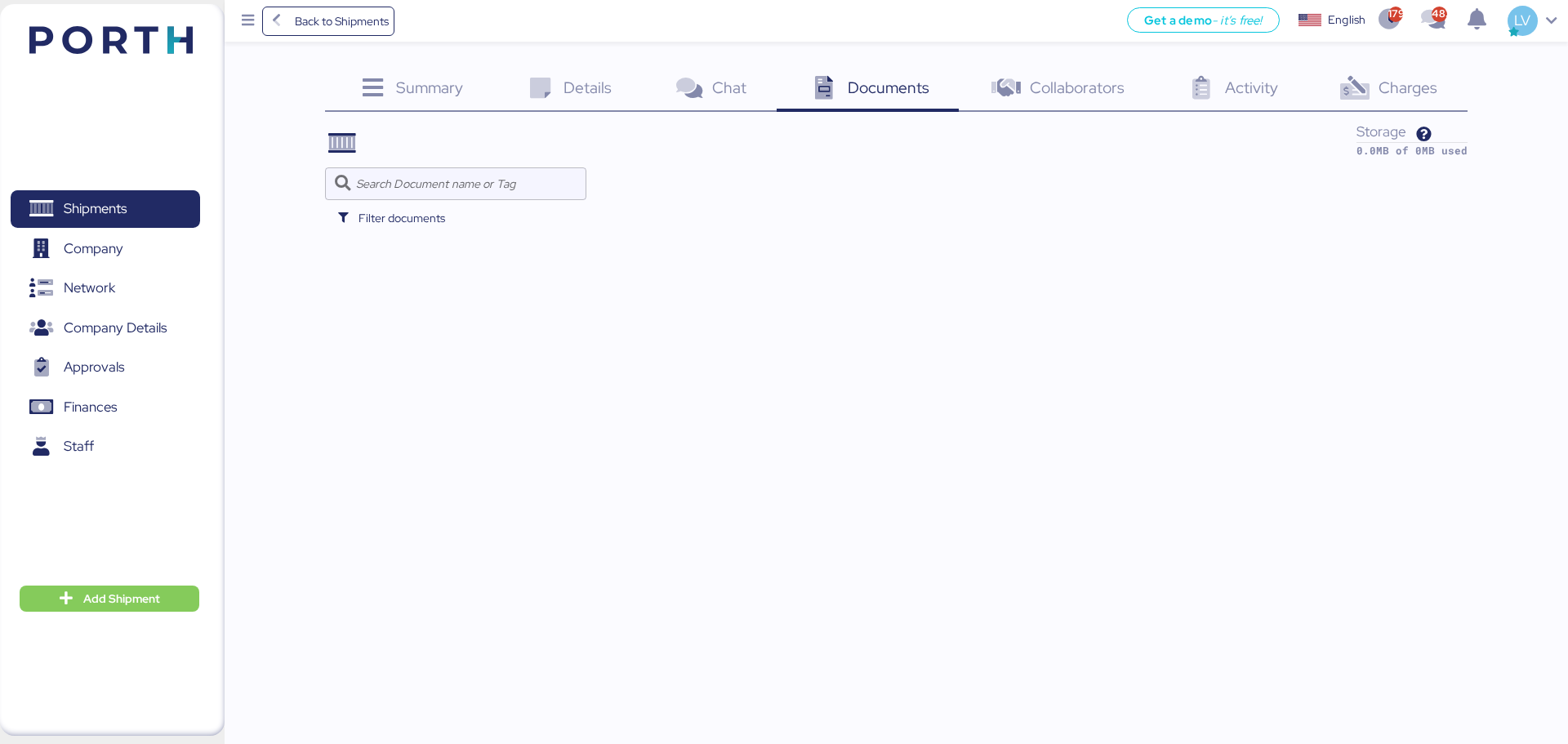 click on "Documents" at bounding box center [889, 87] 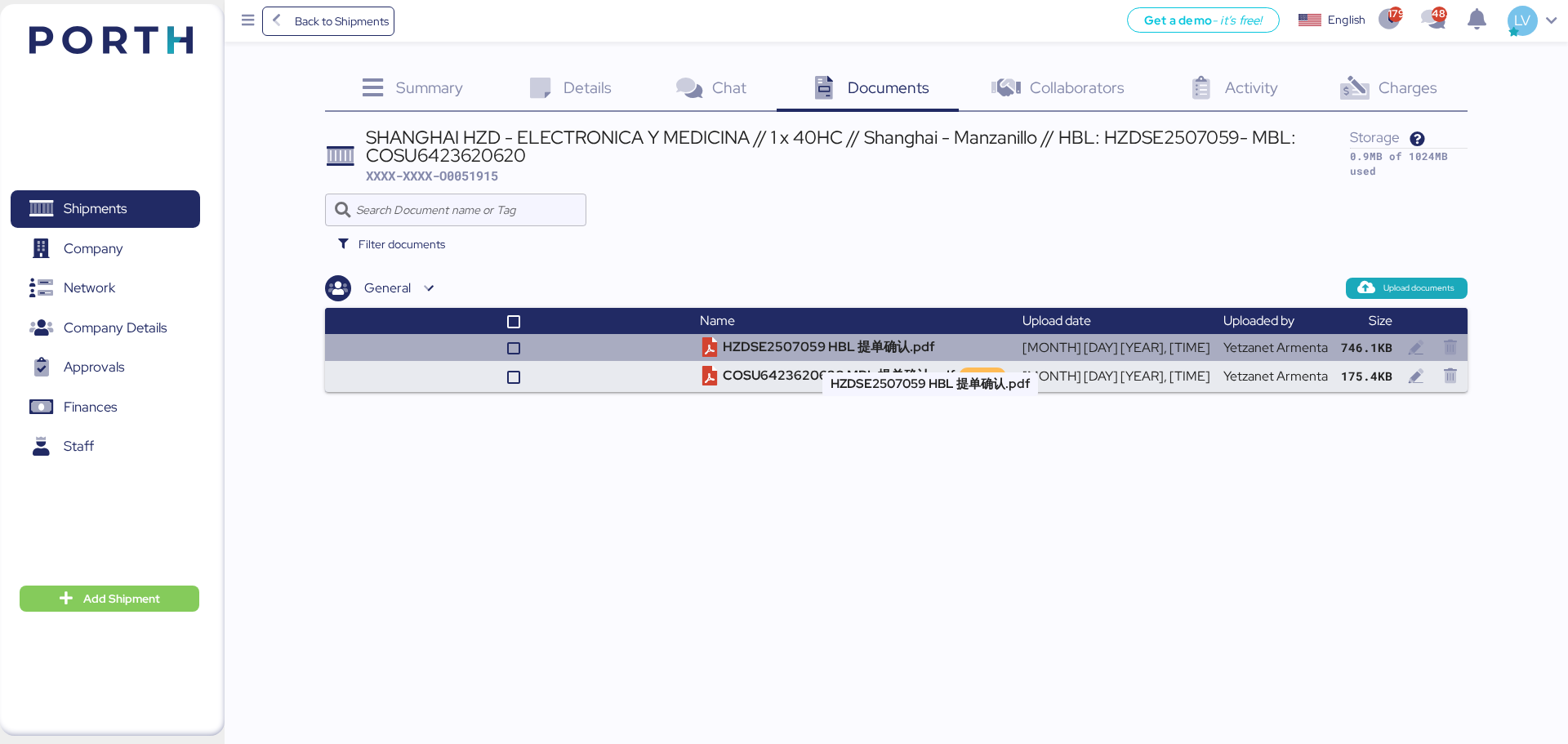 click on "HZDSE2507059 HBL 提单确认.pdf" at bounding box center (854, 347) 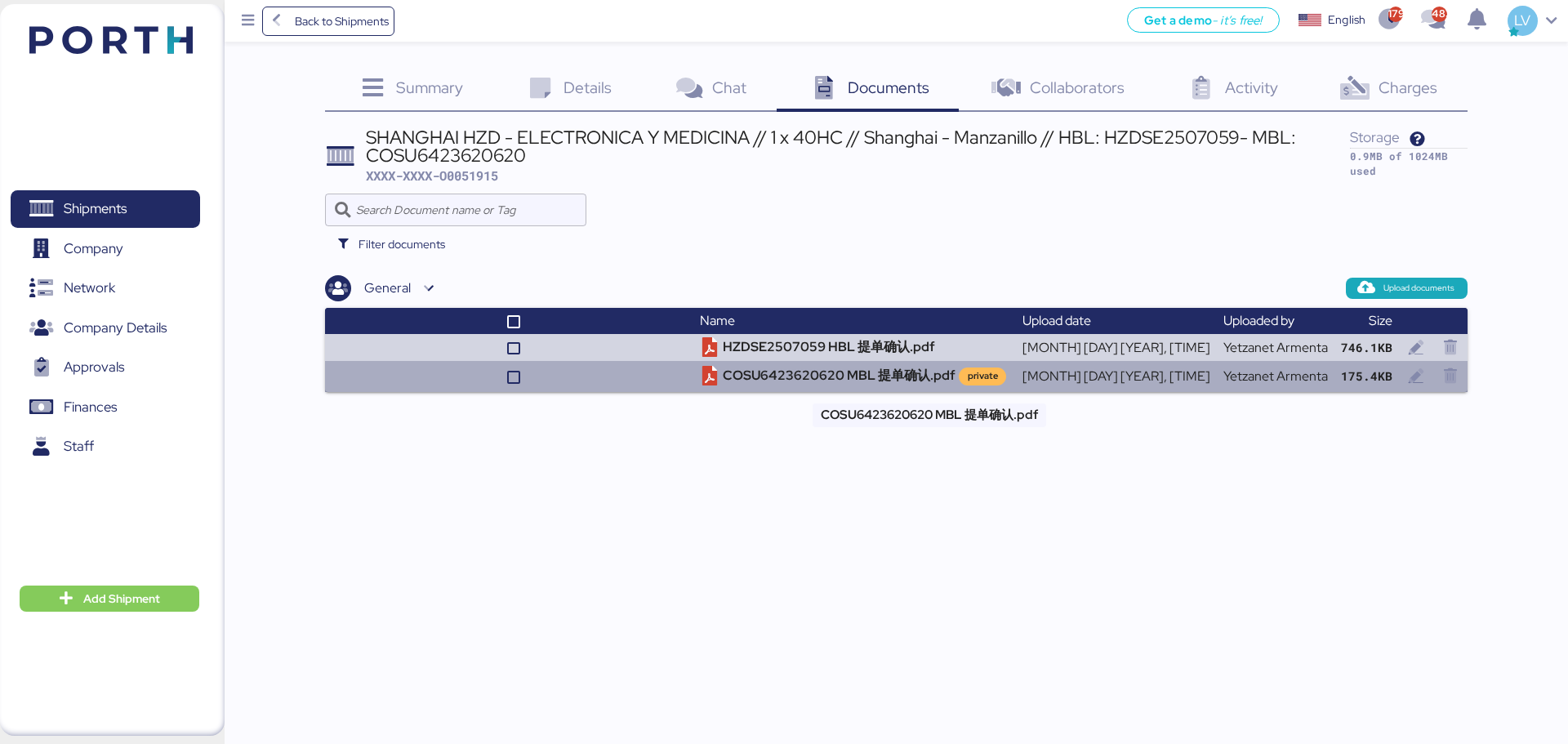 click on "COSU6423620620 MBL 提单确认.pdf
private" at bounding box center (854, 347) 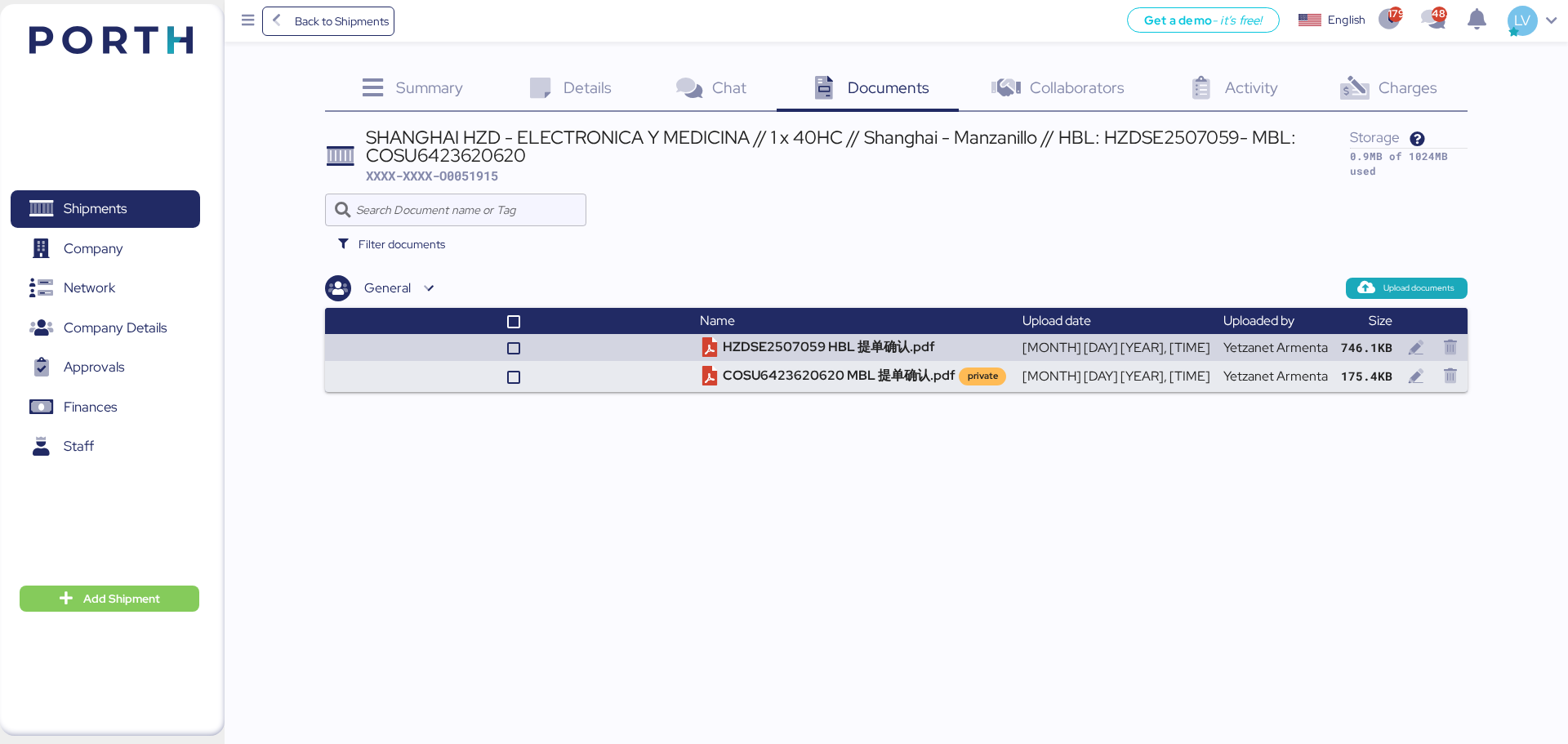 click on "XXXX-XXXX-O0051915" at bounding box center [432, 176] 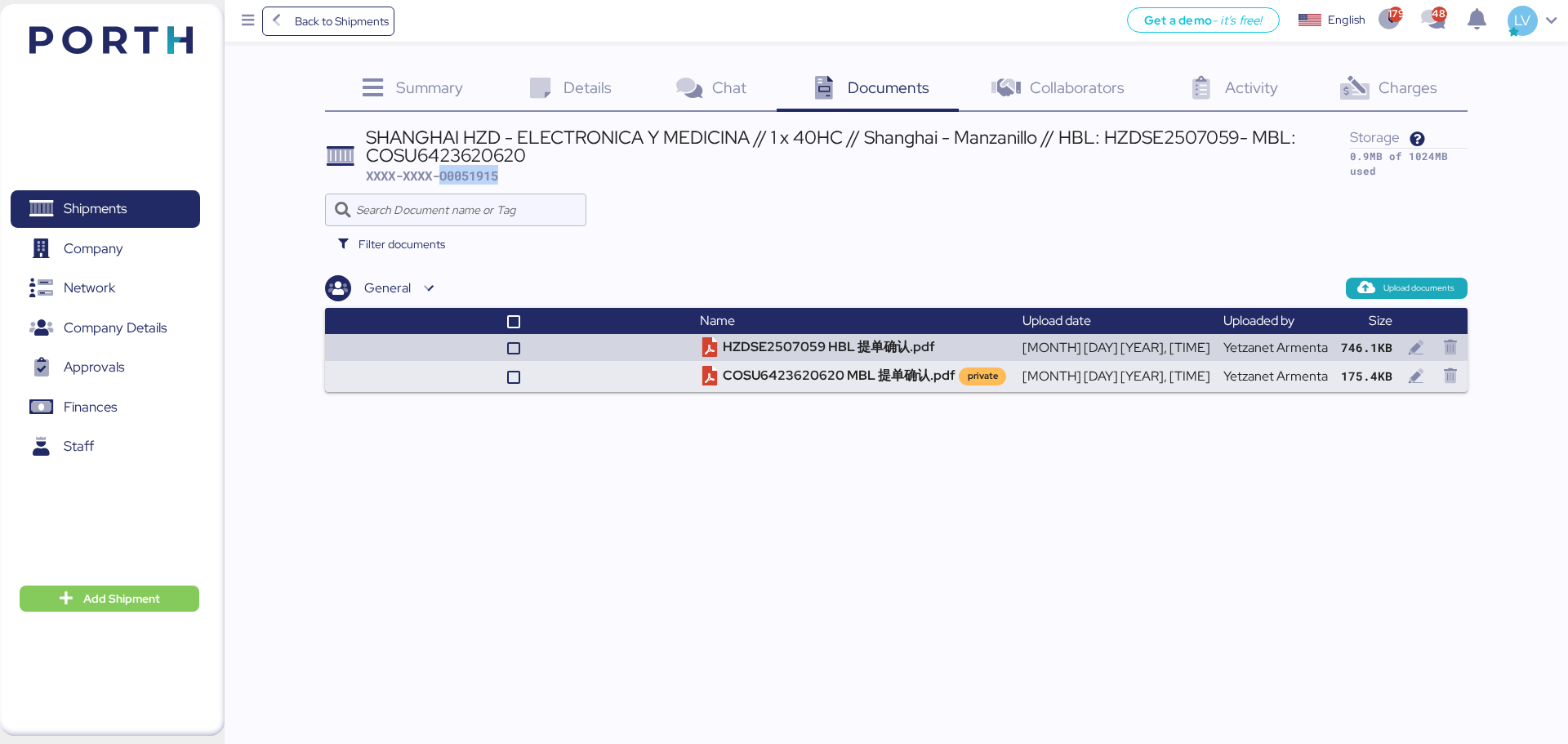 click on "XXXX-XXXX-O0051915" at bounding box center (432, 176) 